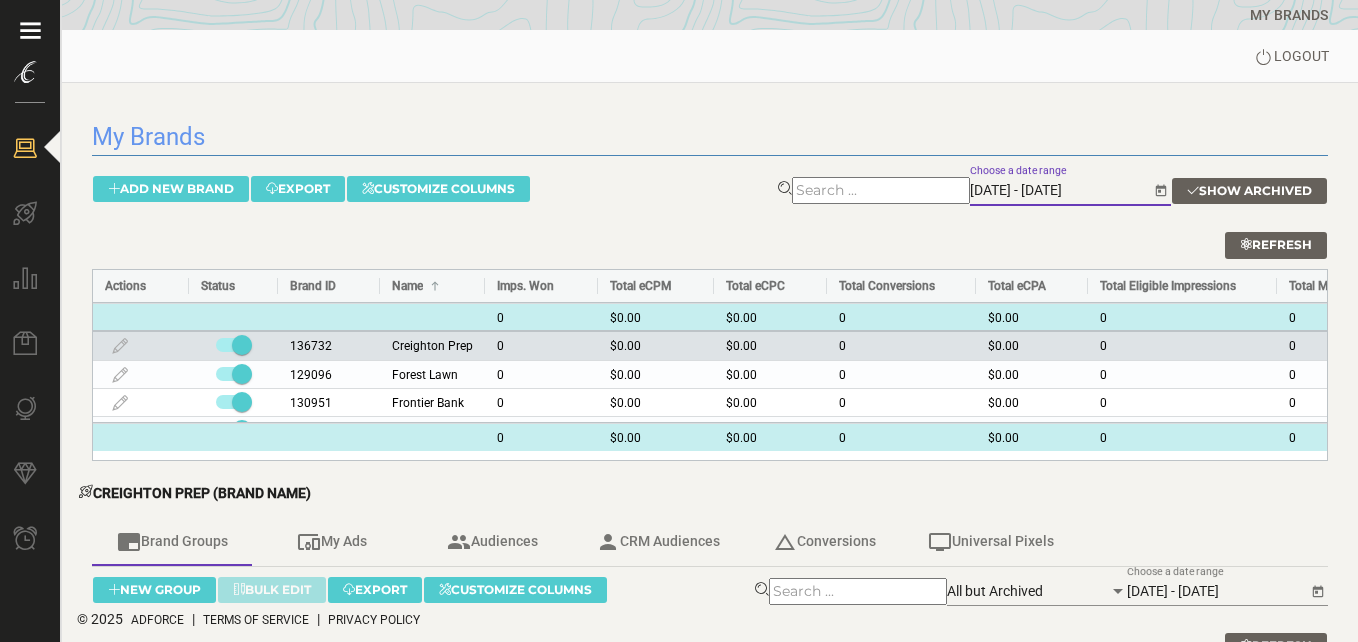 scroll, scrollTop: 0, scrollLeft: 0, axis: both 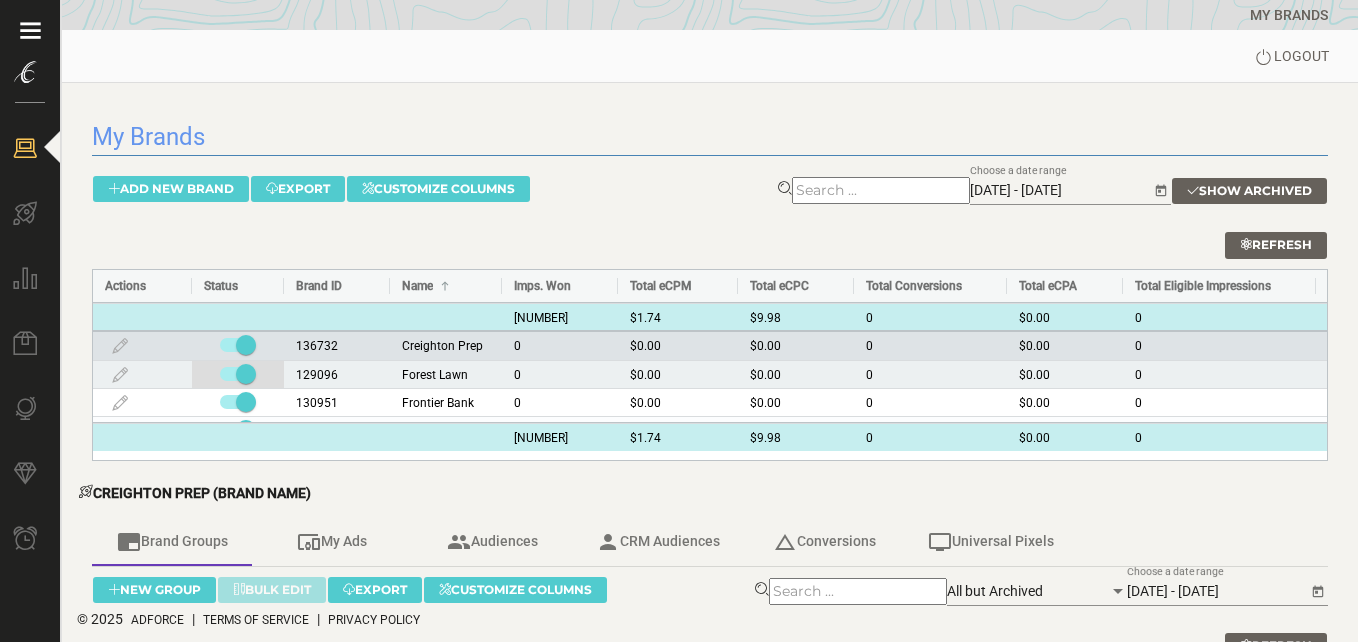 click at bounding box center [238, 376] 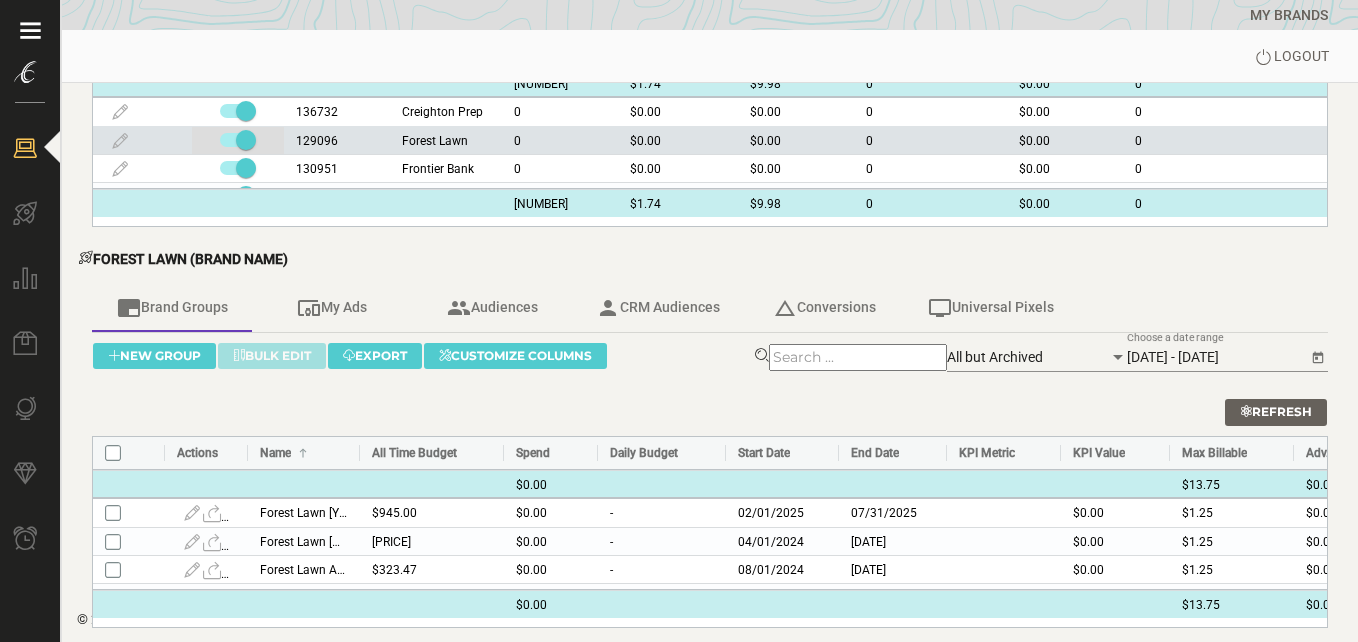 scroll, scrollTop: 251, scrollLeft: 0, axis: vertical 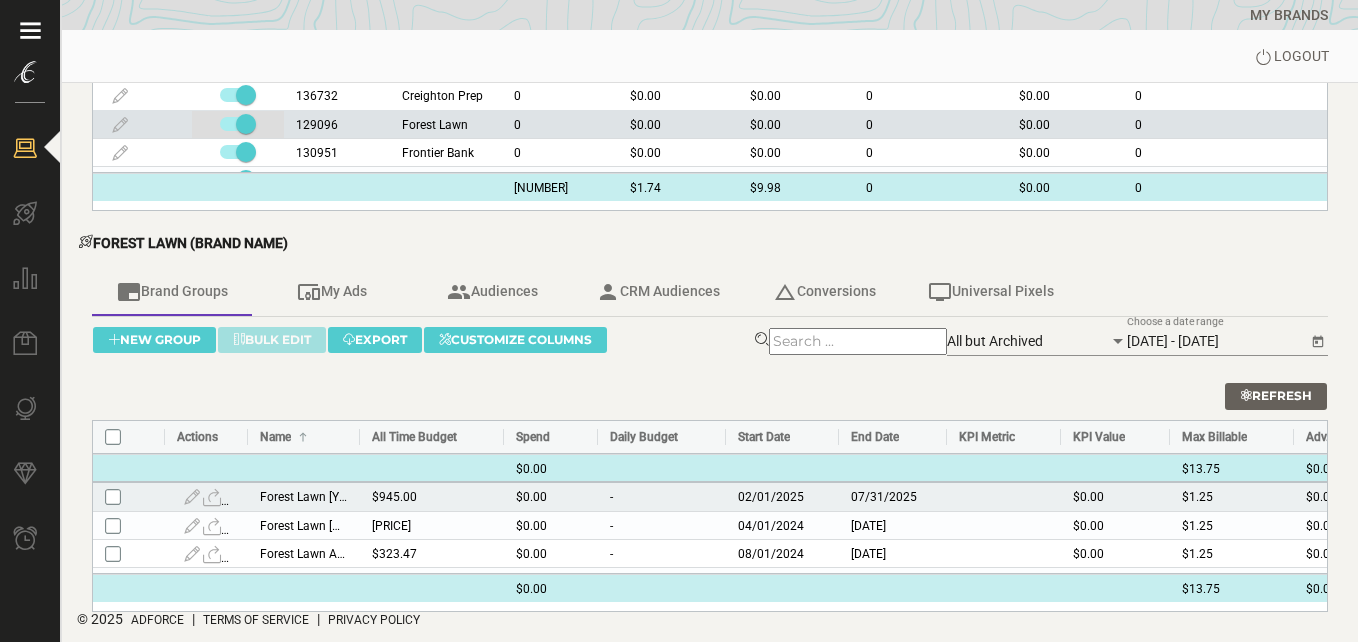 click on "$945.00" at bounding box center (432, 497) 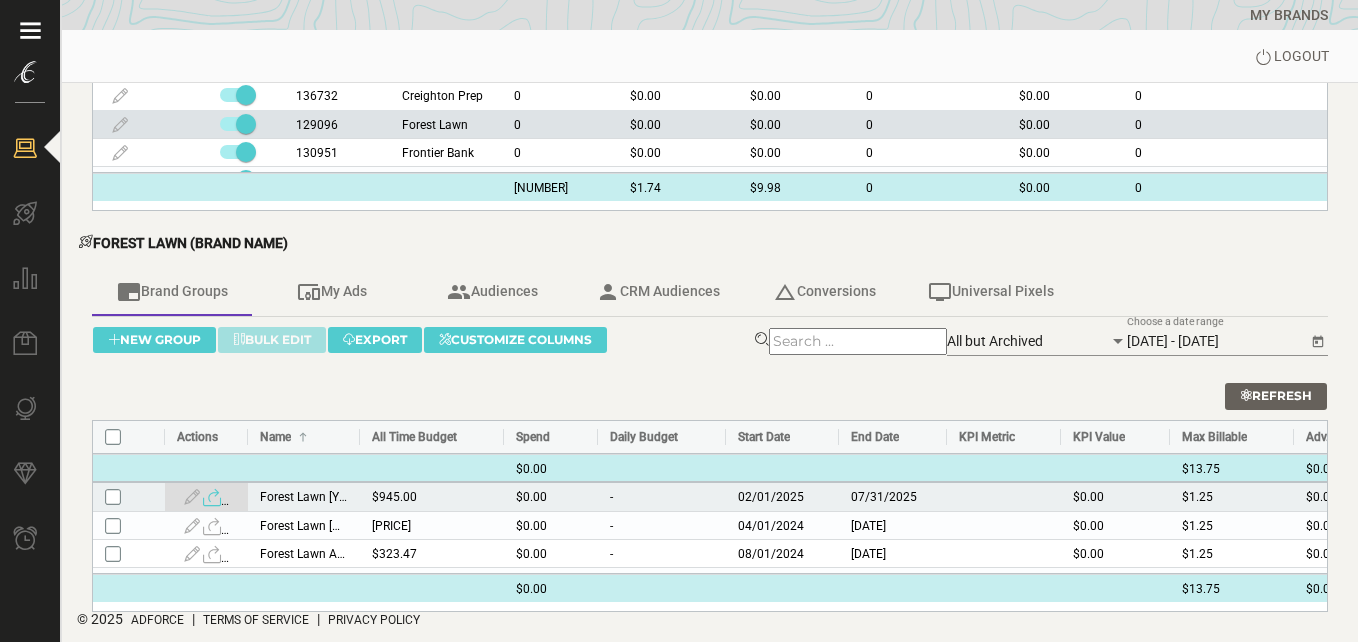 click at bounding box center (212, 497) 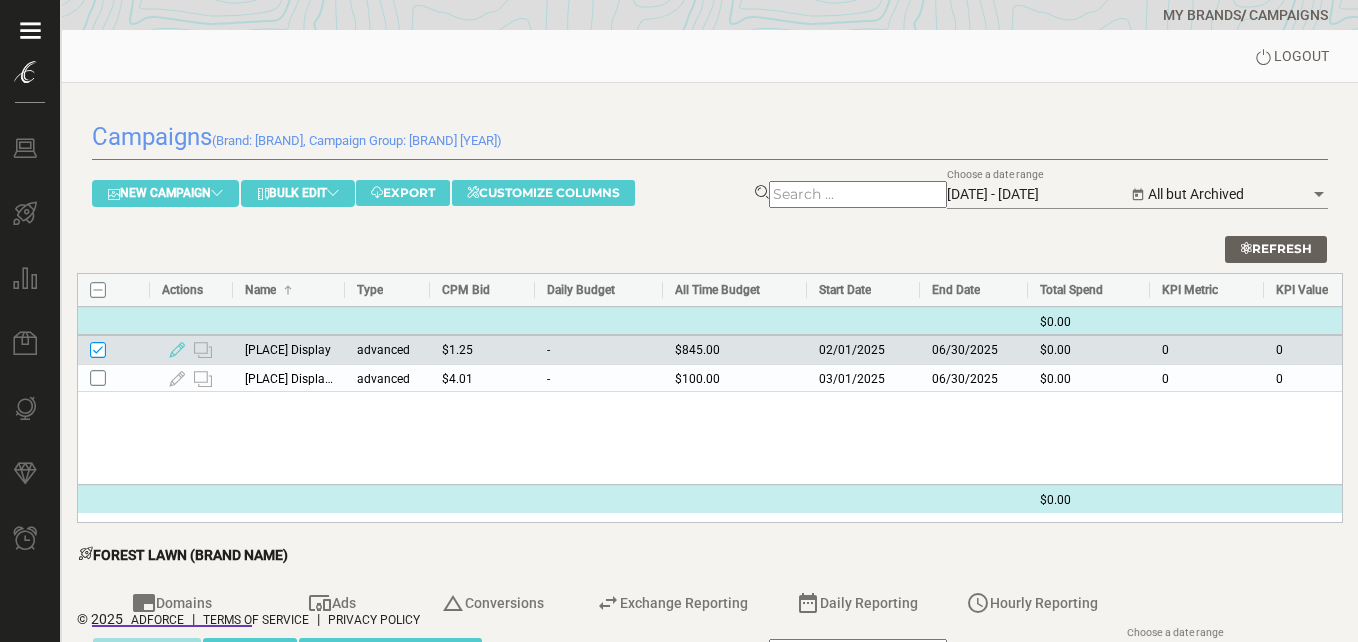 click at bounding box center (177, 350) 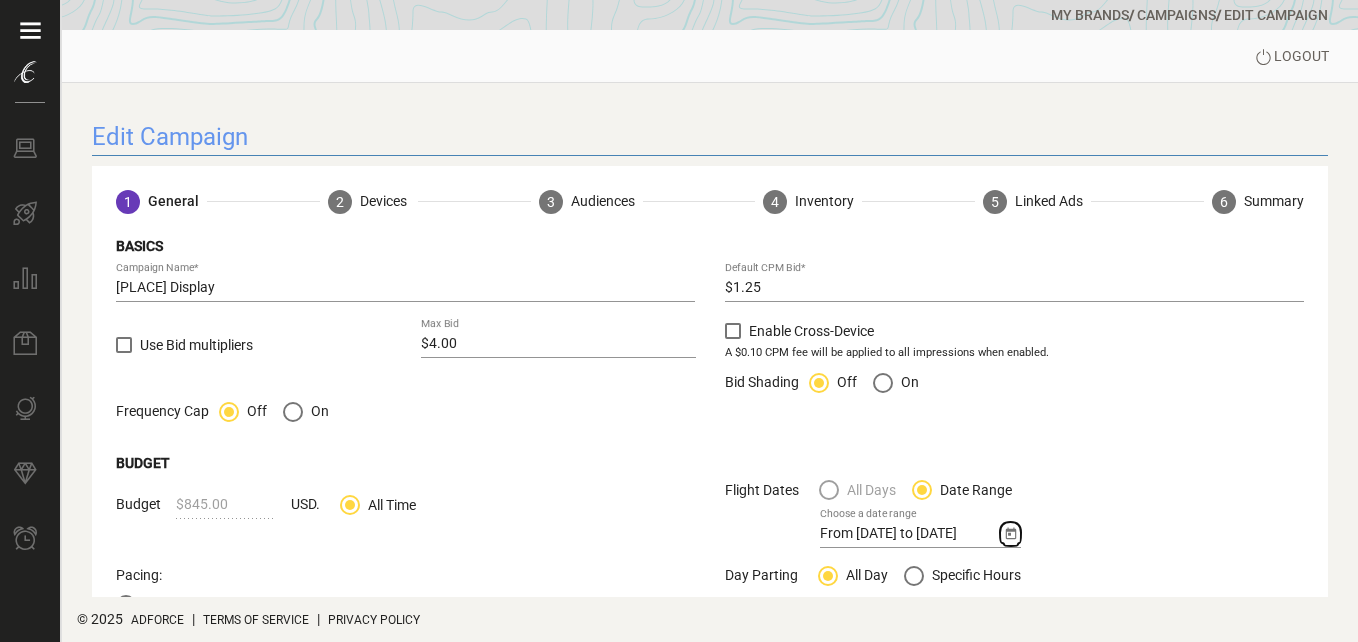click at bounding box center [1011, 534] 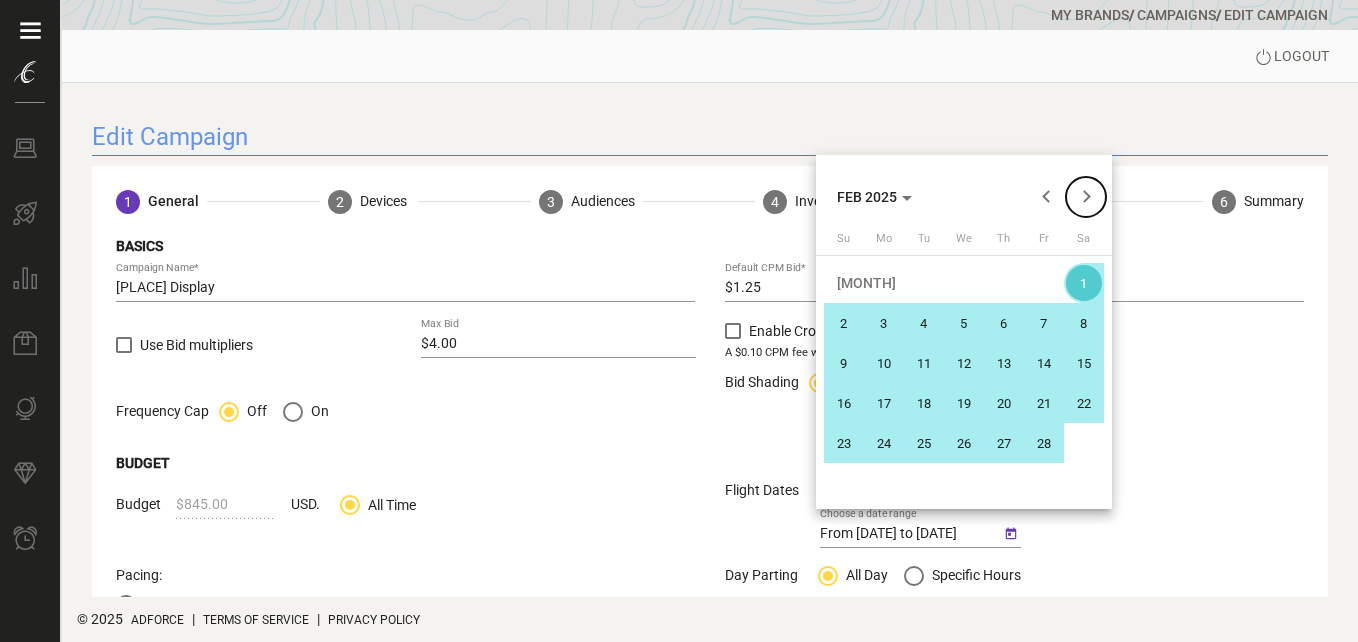 click at bounding box center [1086, 197] 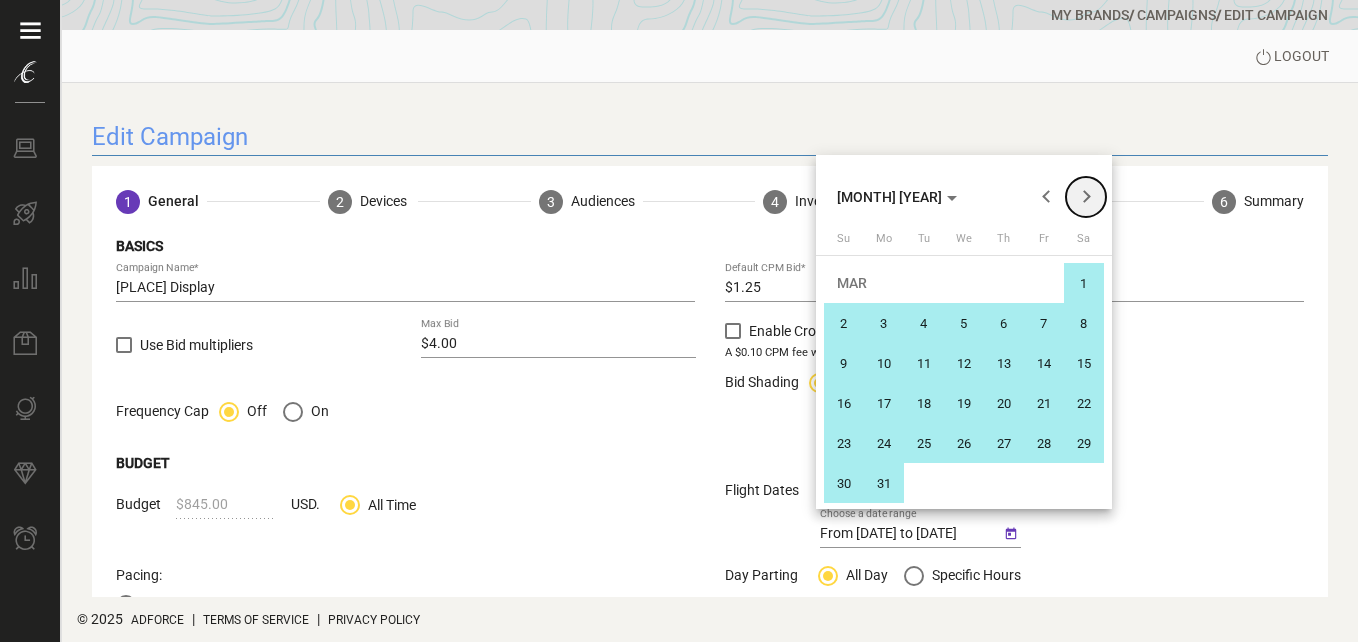 click at bounding box center [1086, 197] 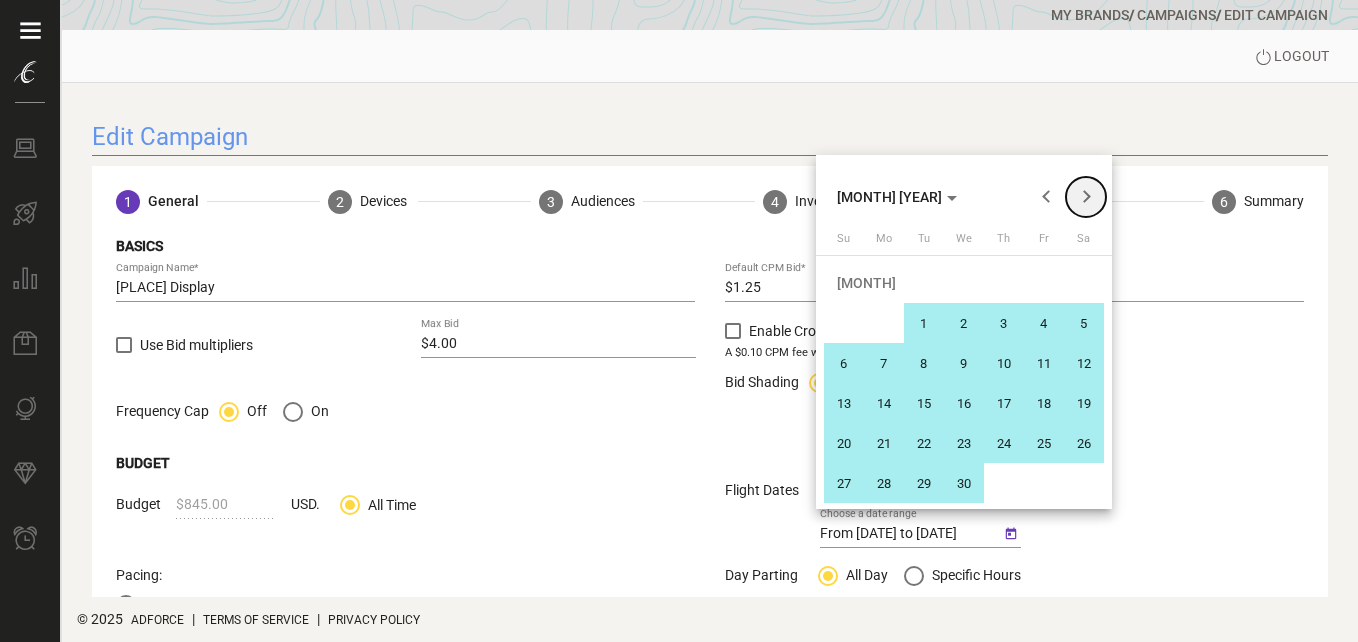 click at bounding box center (1086, 197) 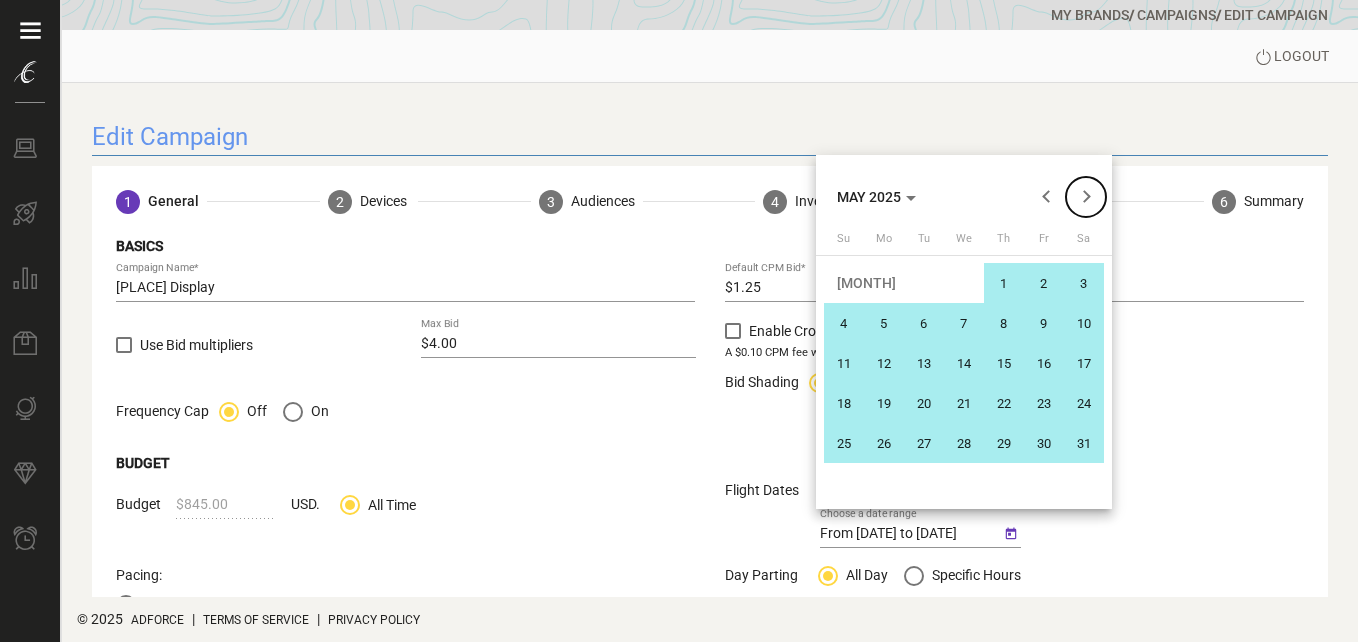 click at bounding box center (1086, 197) 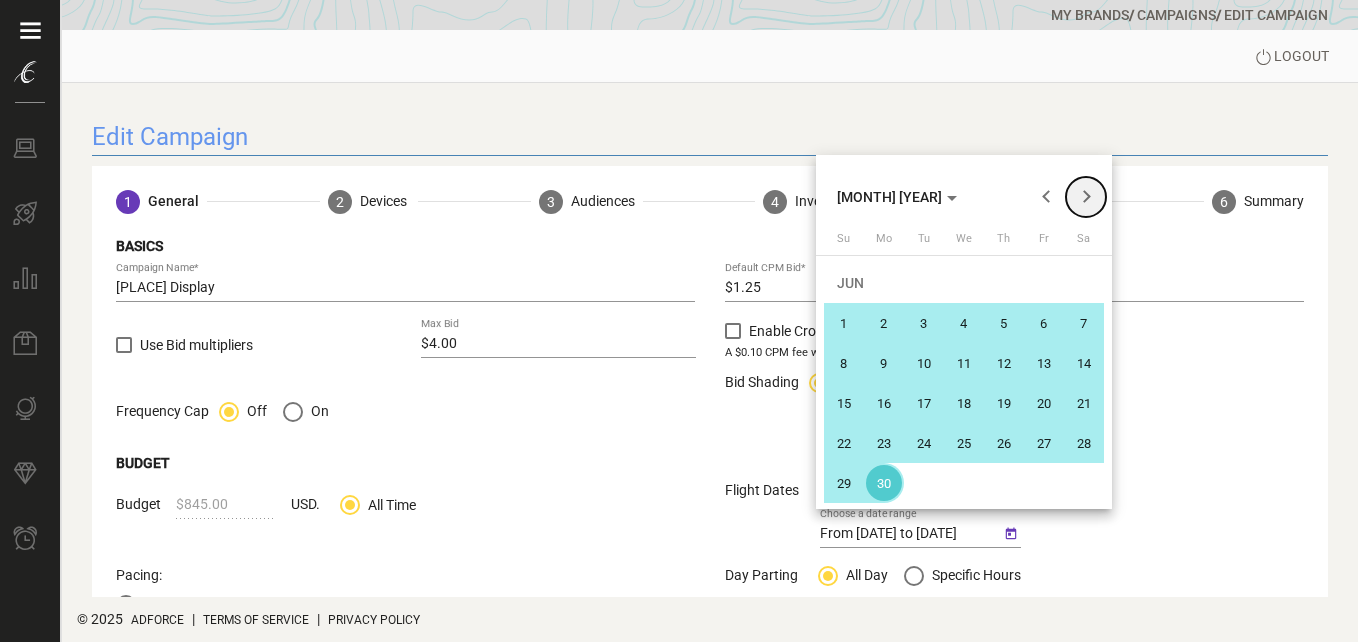 click at bounding box center [1086, 197] 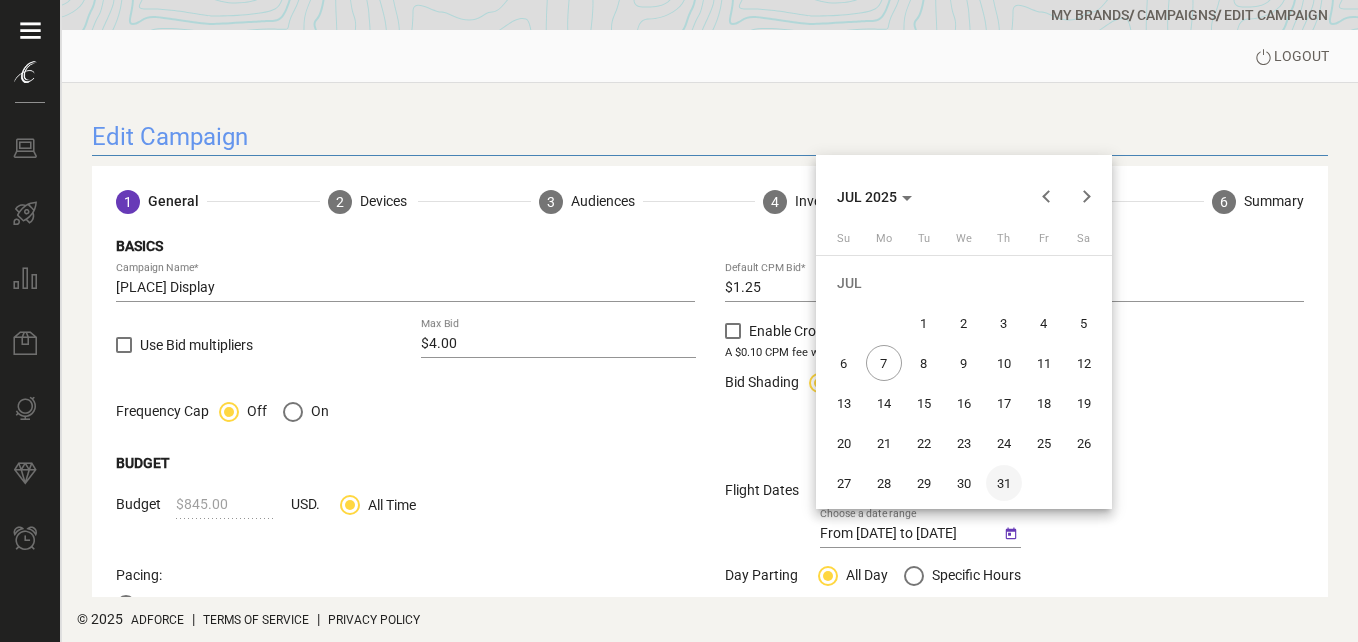 click on "31" at bounding box center (1004, 483) 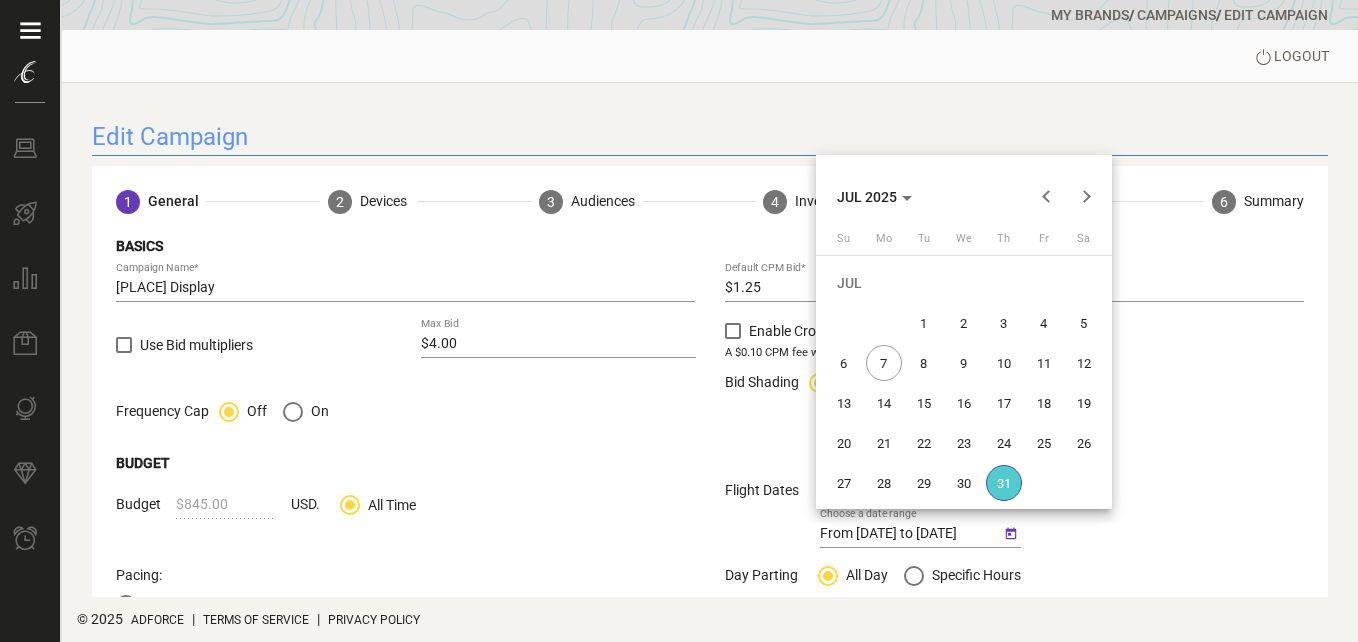 click on "31" at bounding box center (1004, 483) 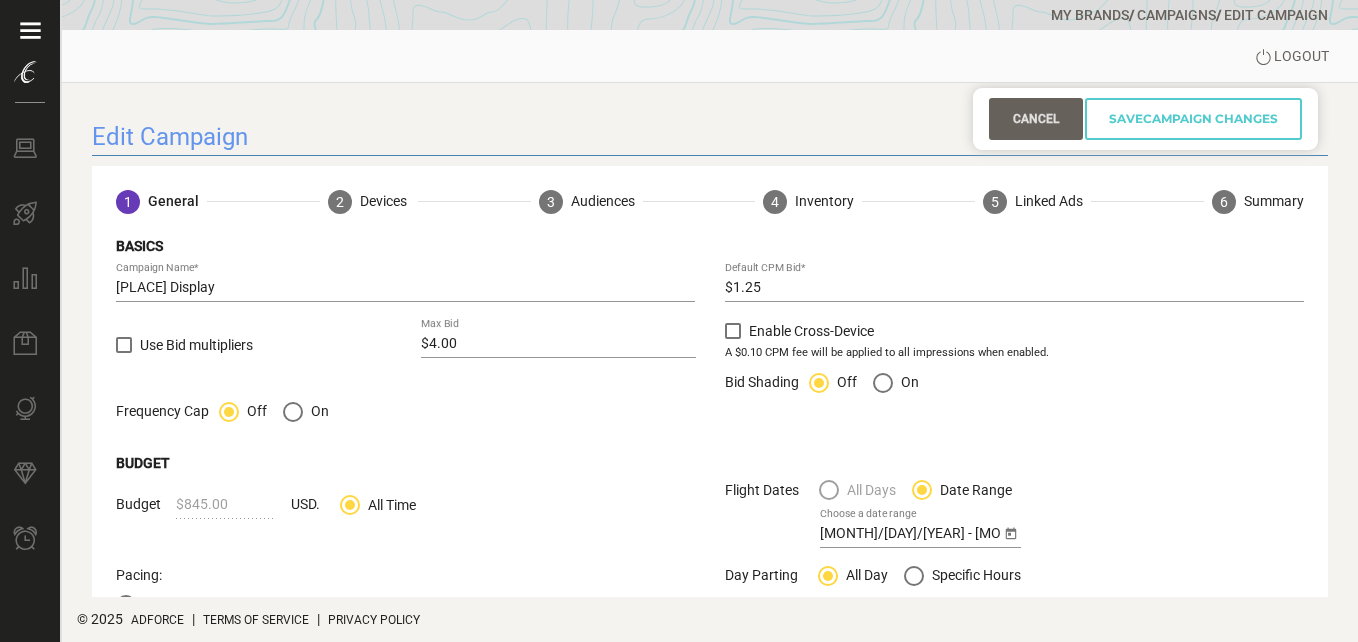 click on "Cancel" at bounding box center (1036, 119) 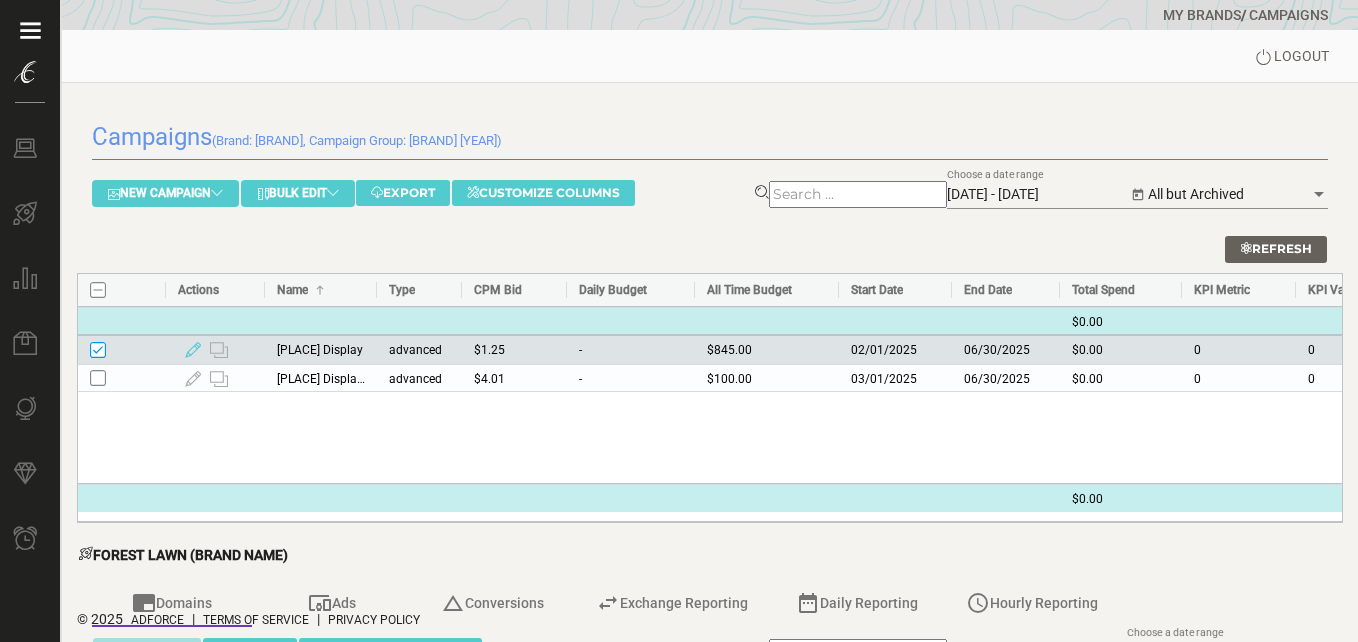 click at bounding box center [193, 350] 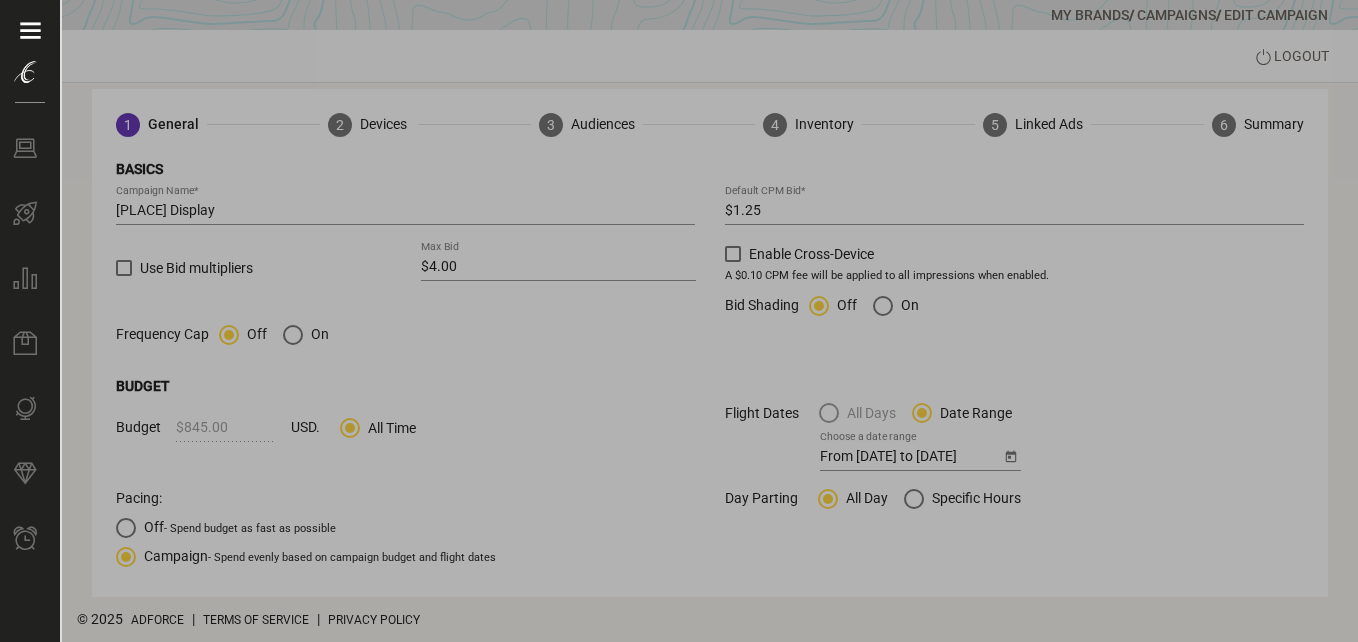 scroll, scrollTop: 100, scrollLeft: 0, axis: vertical 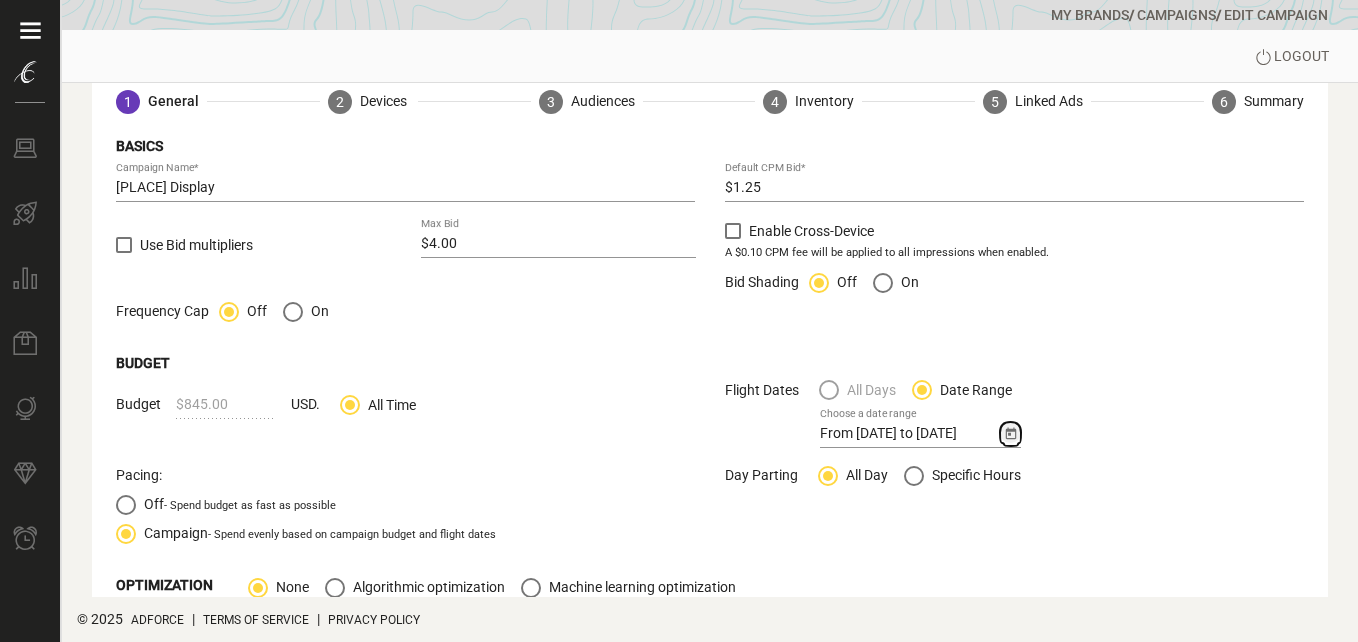 click at bounding box center [1010, 434] 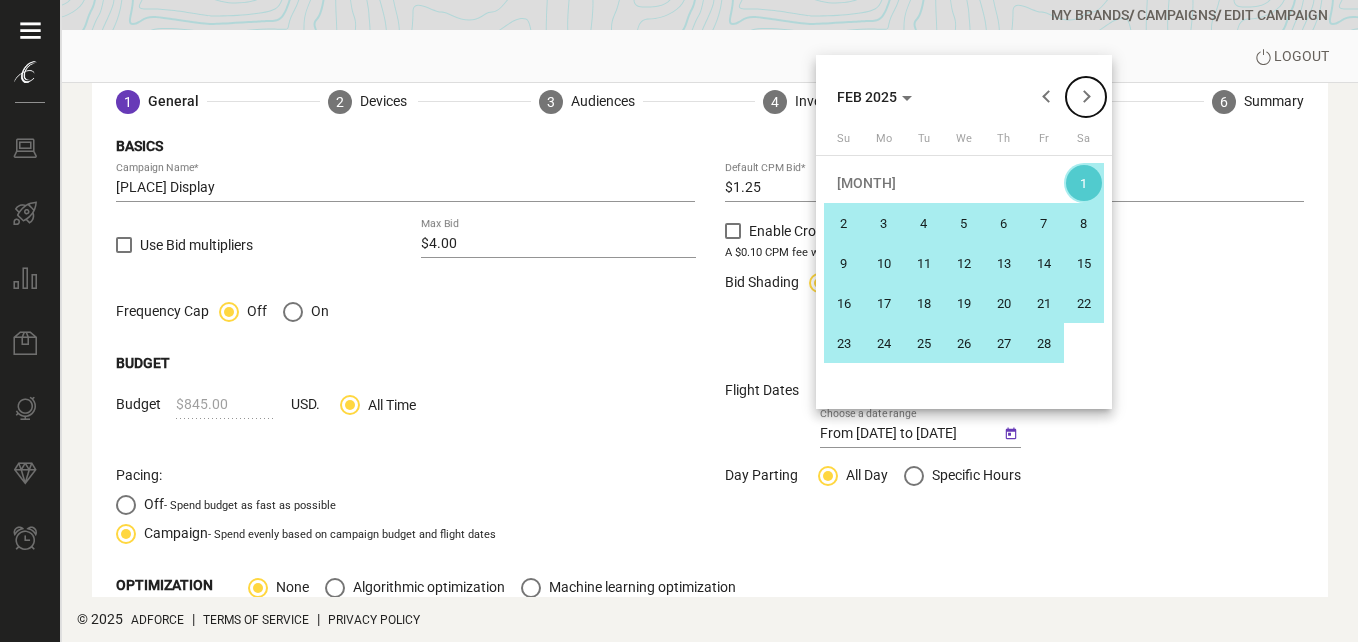 click at bounding box center [1086, 97] 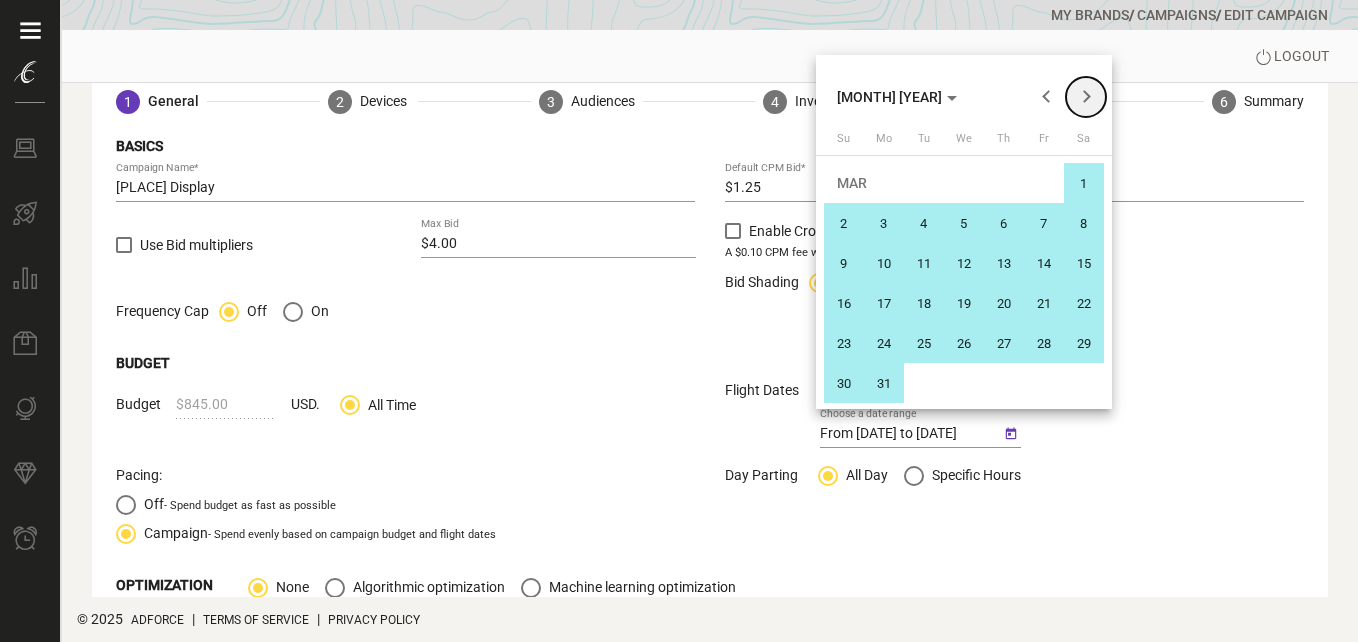 click at bounding box center [1086, 97] 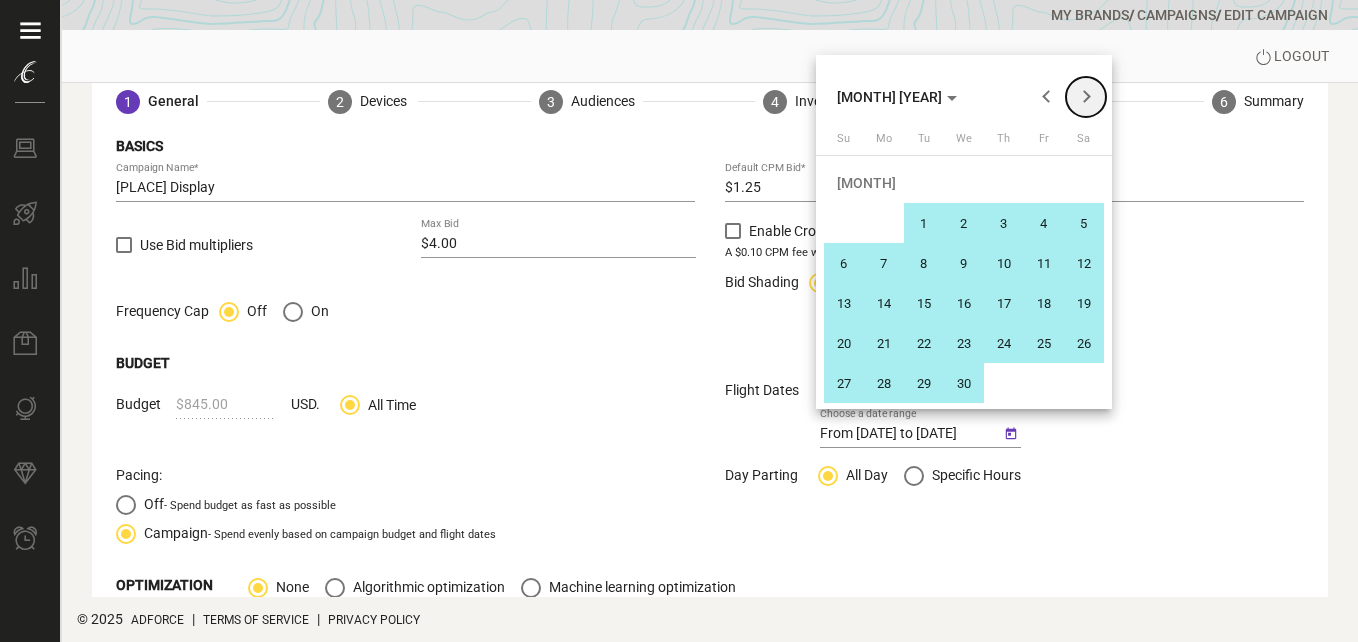 click at bounding box center [1086, 97] 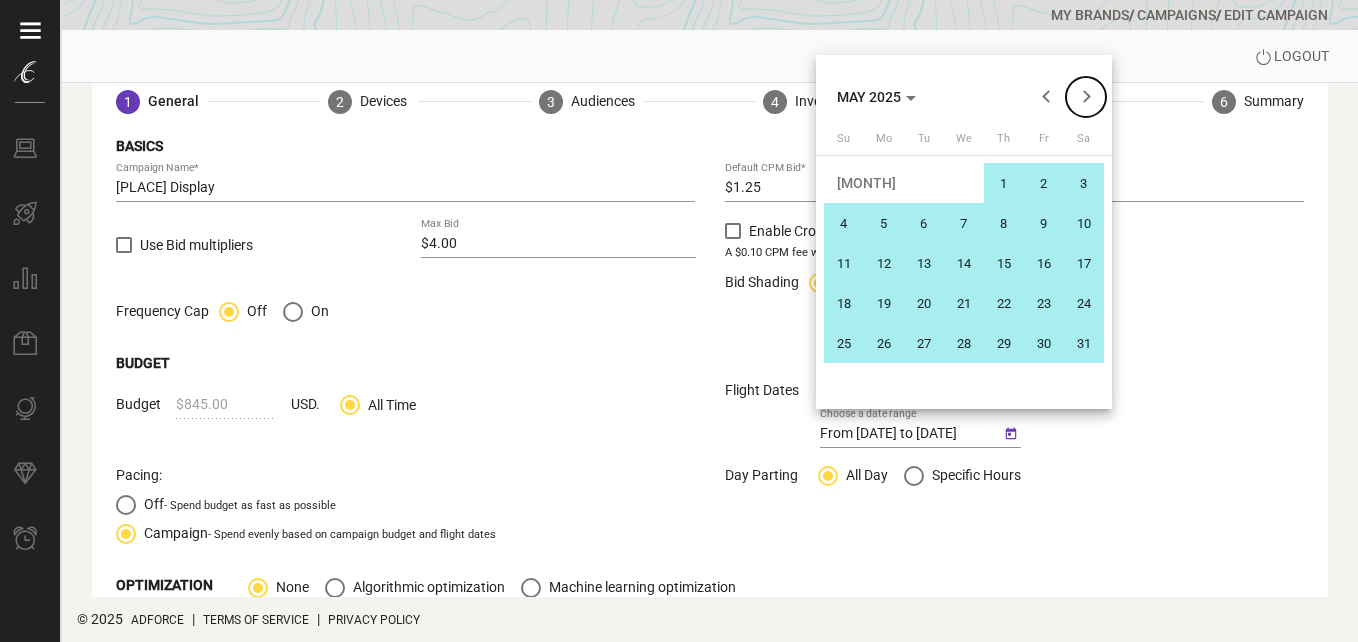 click at bounding box center [1086, 97] 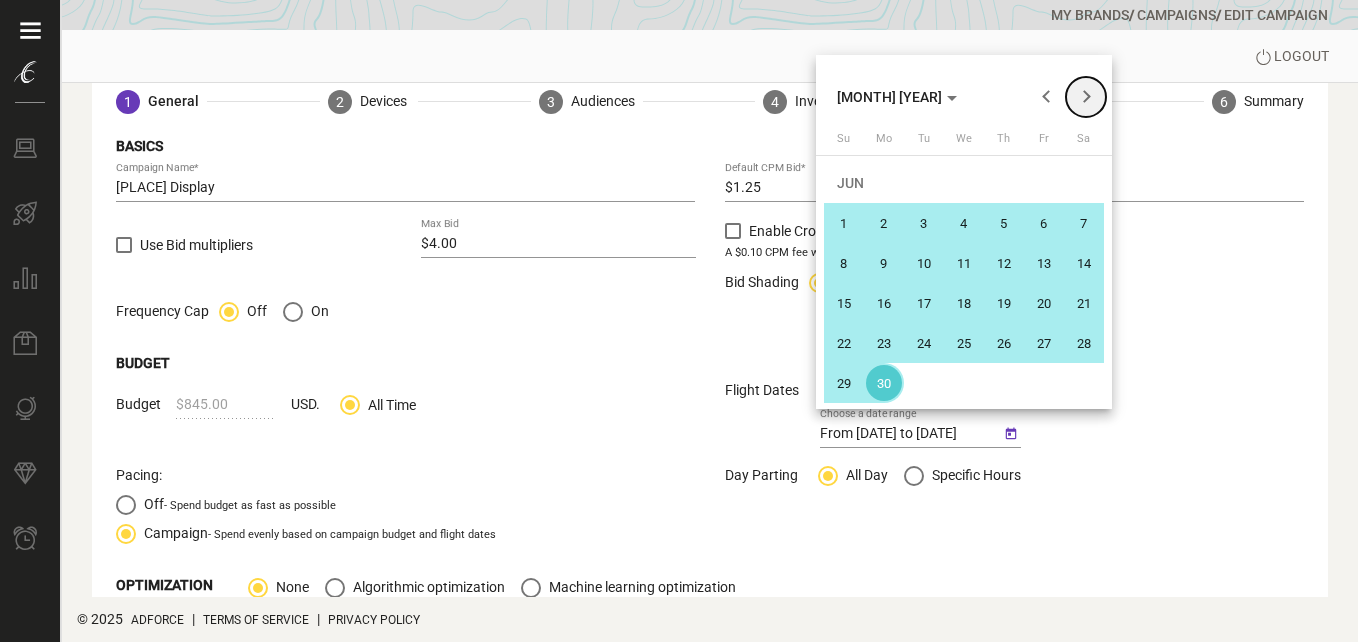 click at bounding box center [1086, 97] 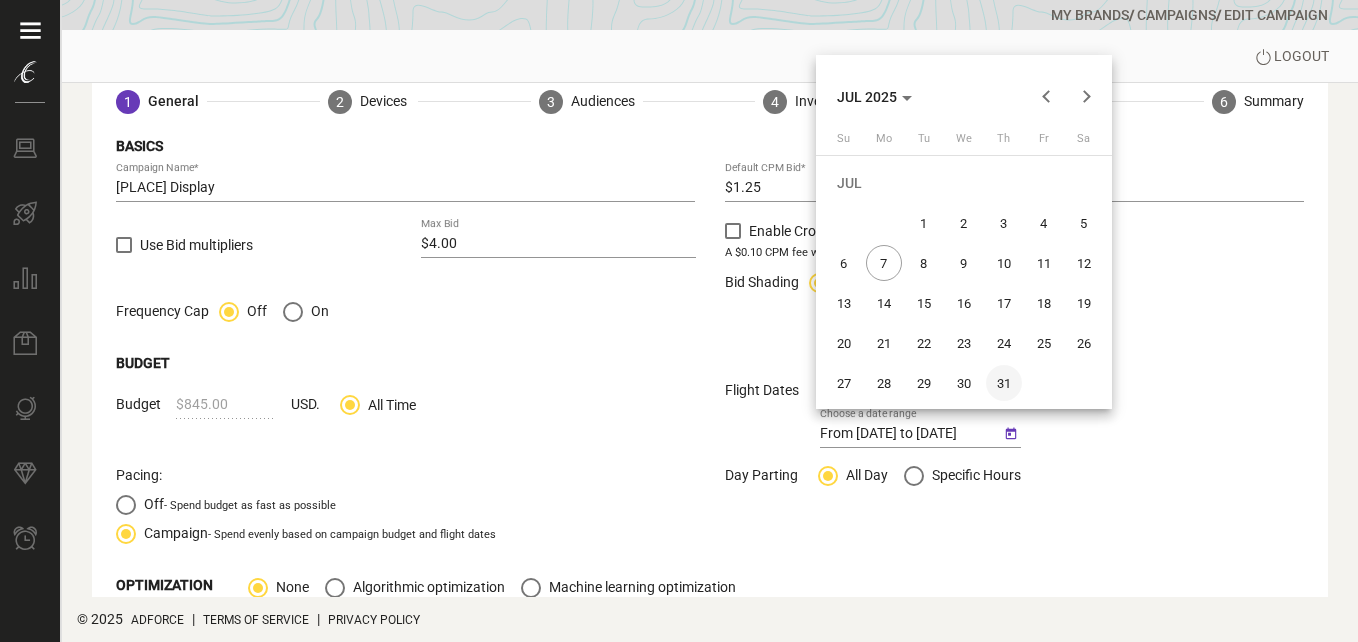 click on "31" at bounding box center [1004, 383] 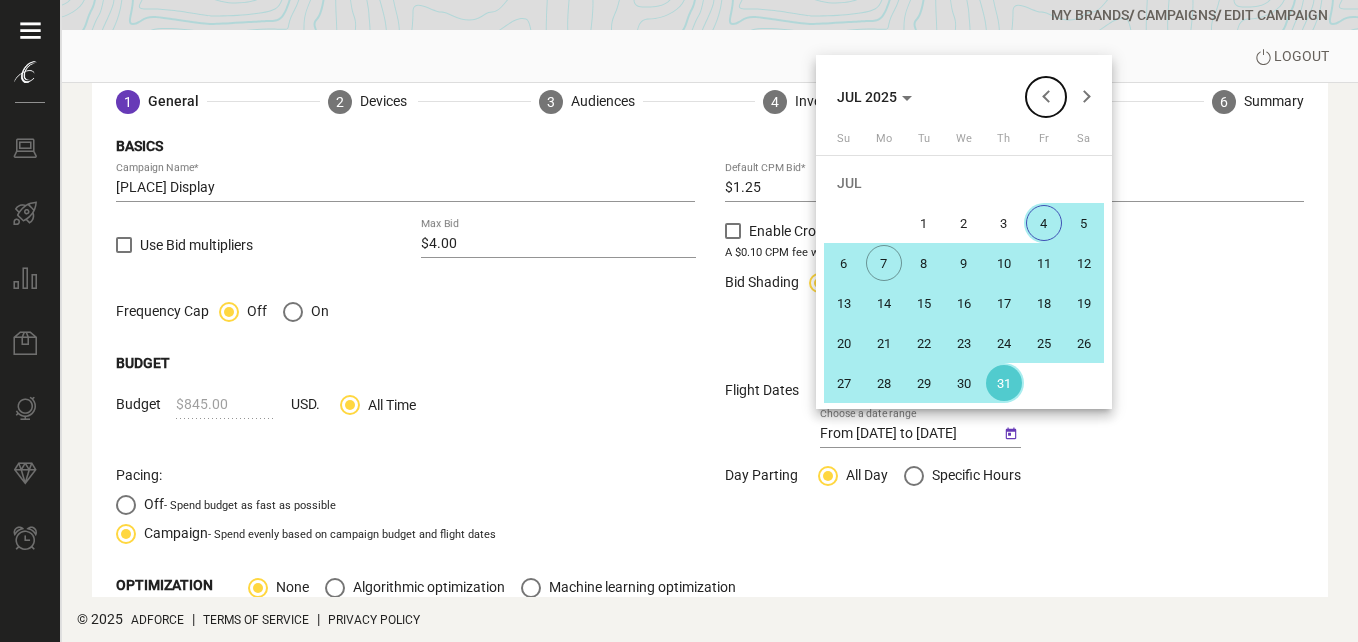 click at bounding box center [1046, 97] 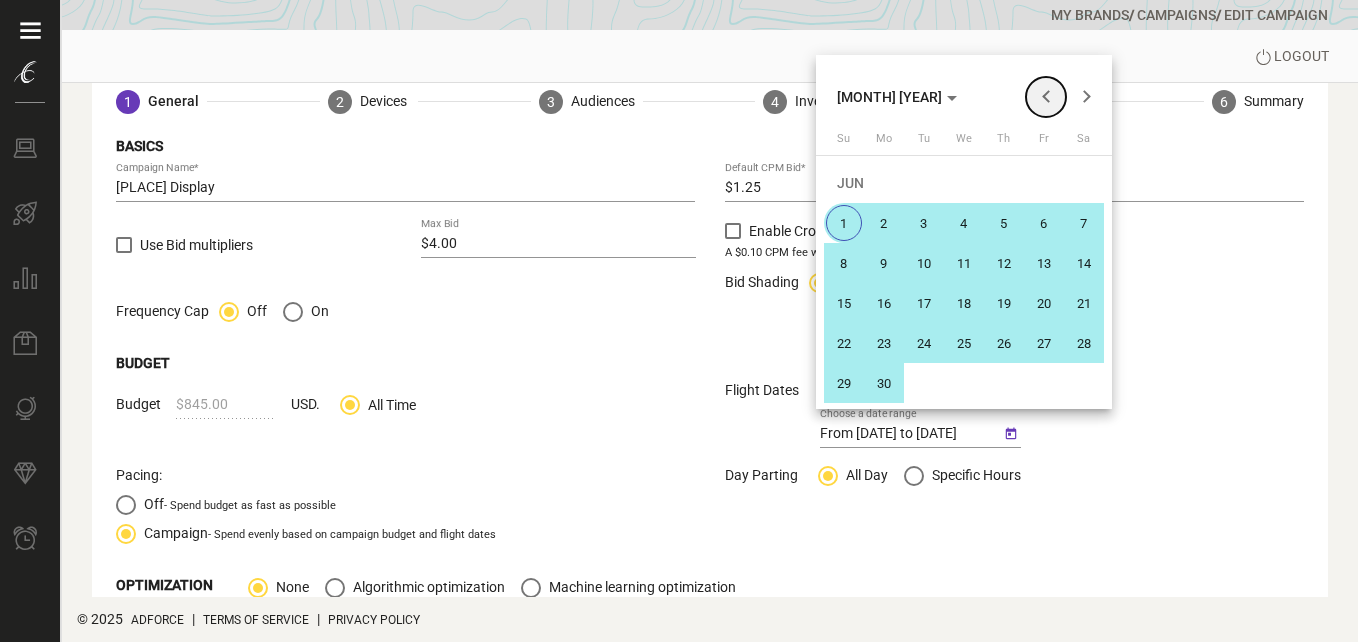 click at bounding box center [1046, 97] 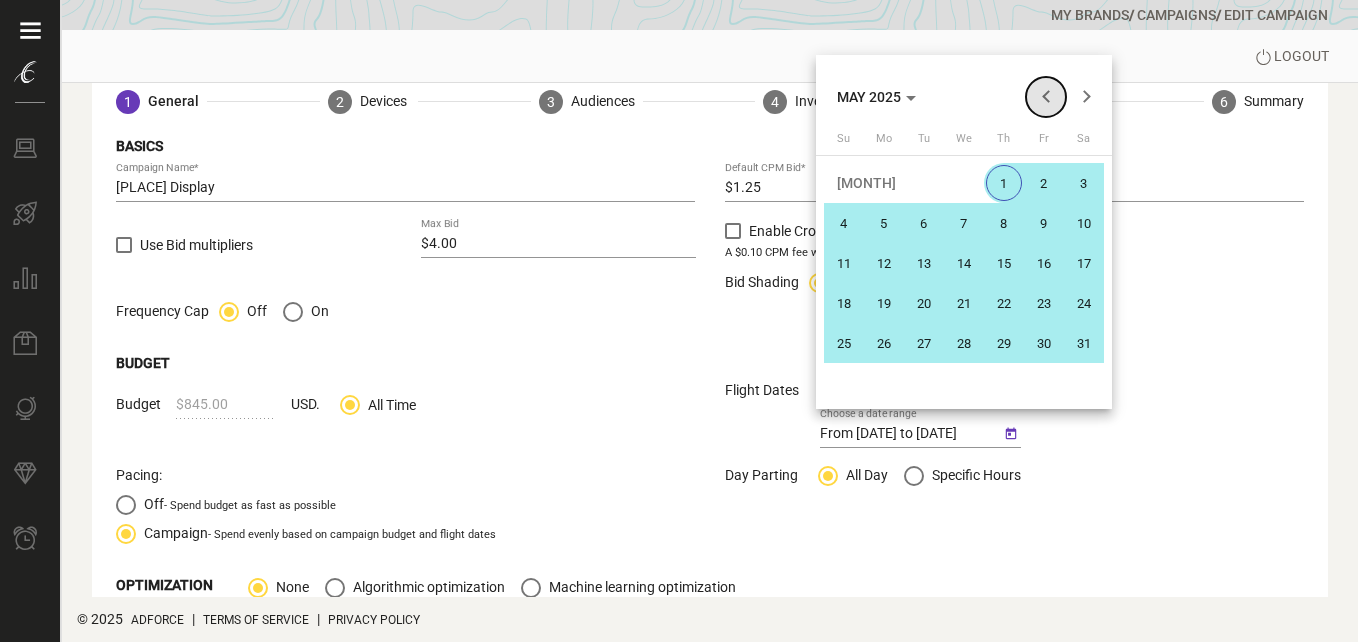click at bounding box center (1046, 97) 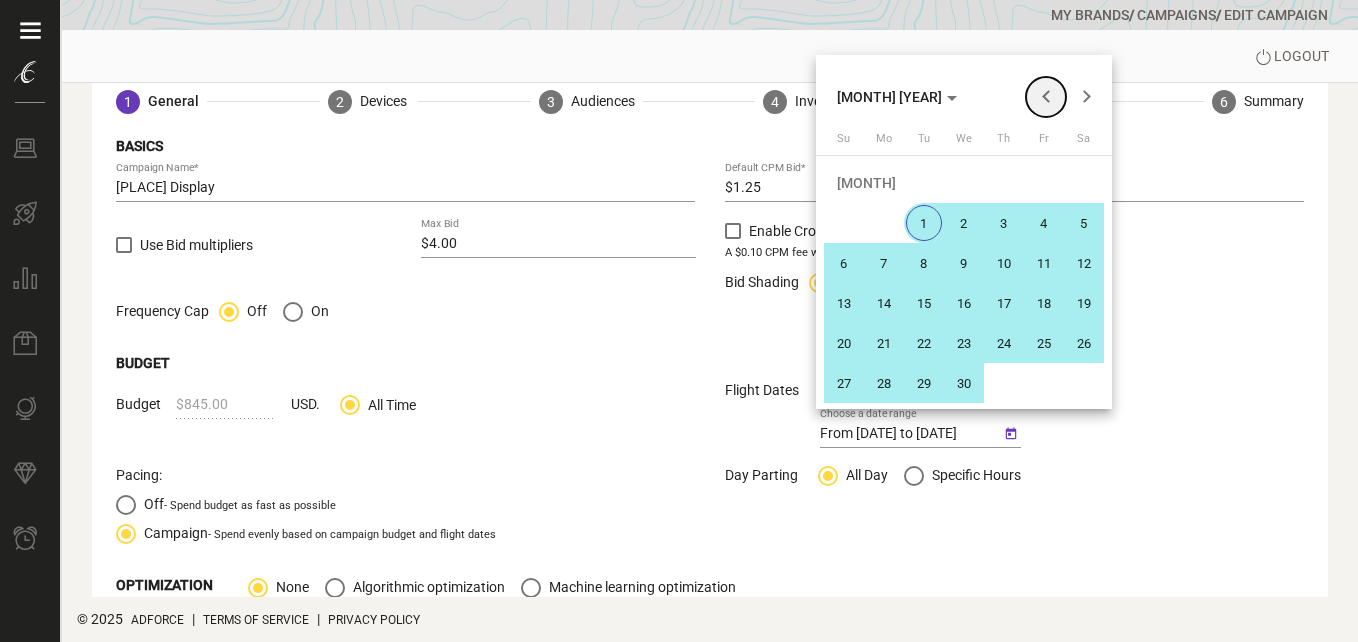 click at bounding box center [1046, 97] 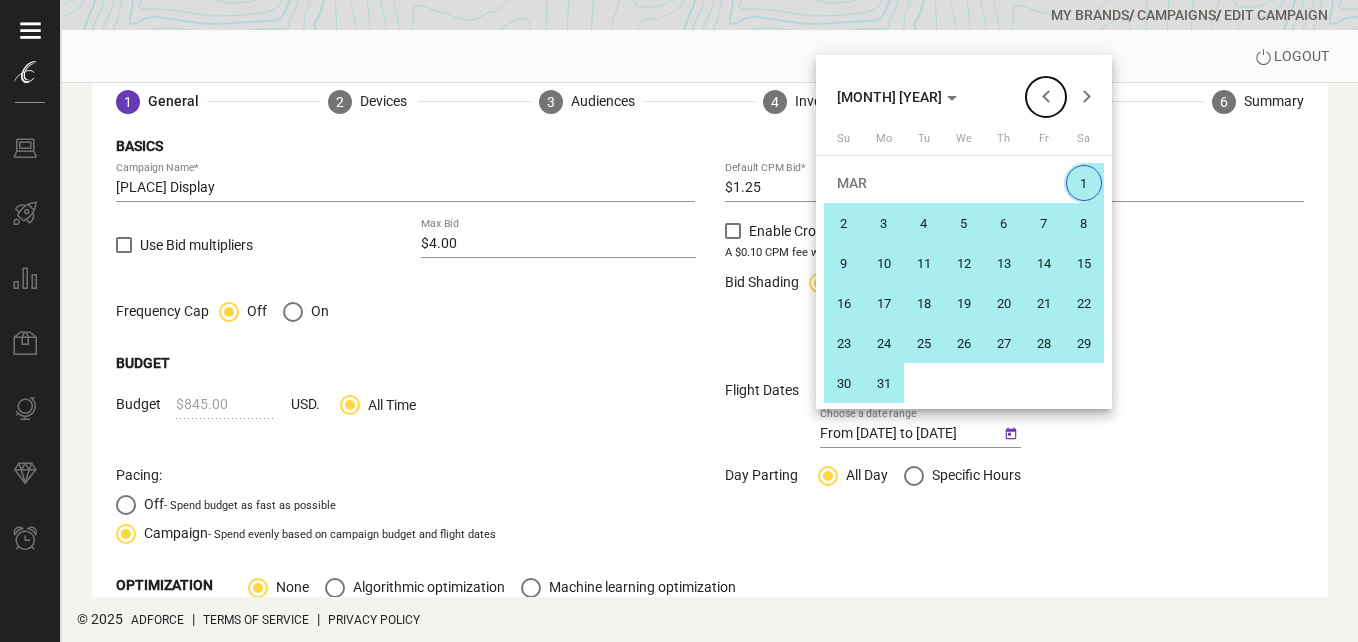click at bounding box center [1046, 97] 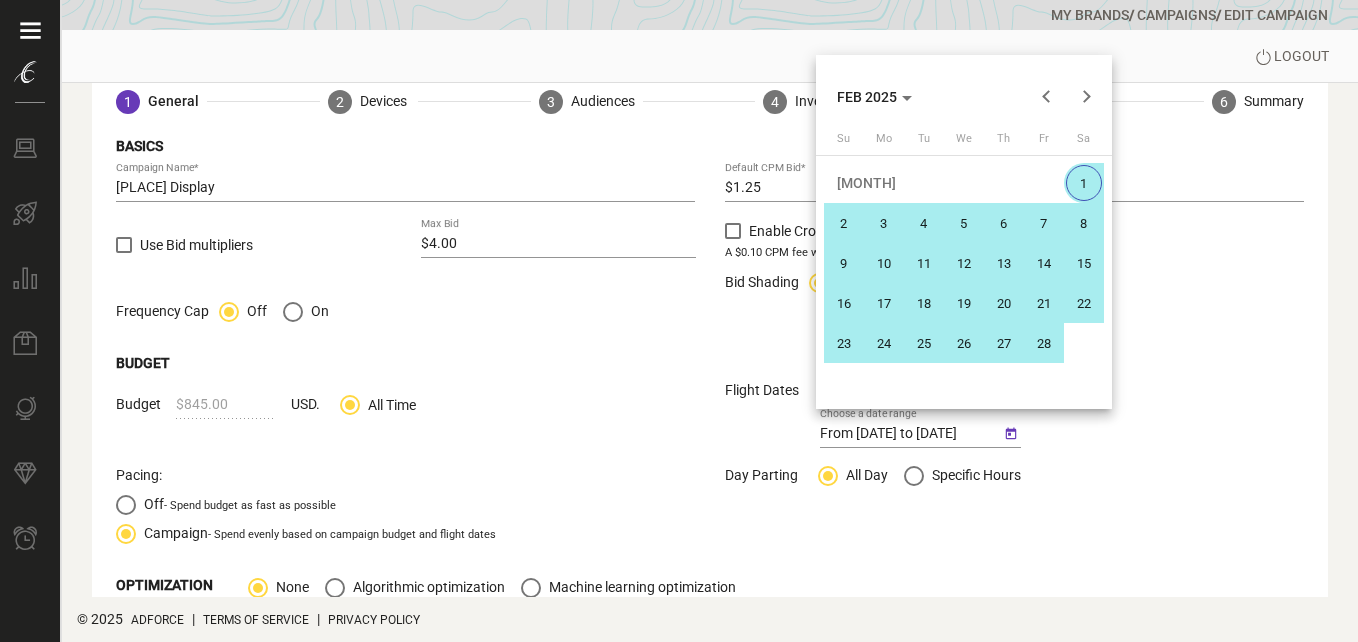 click on "1" at bounding box center [1084, 183] 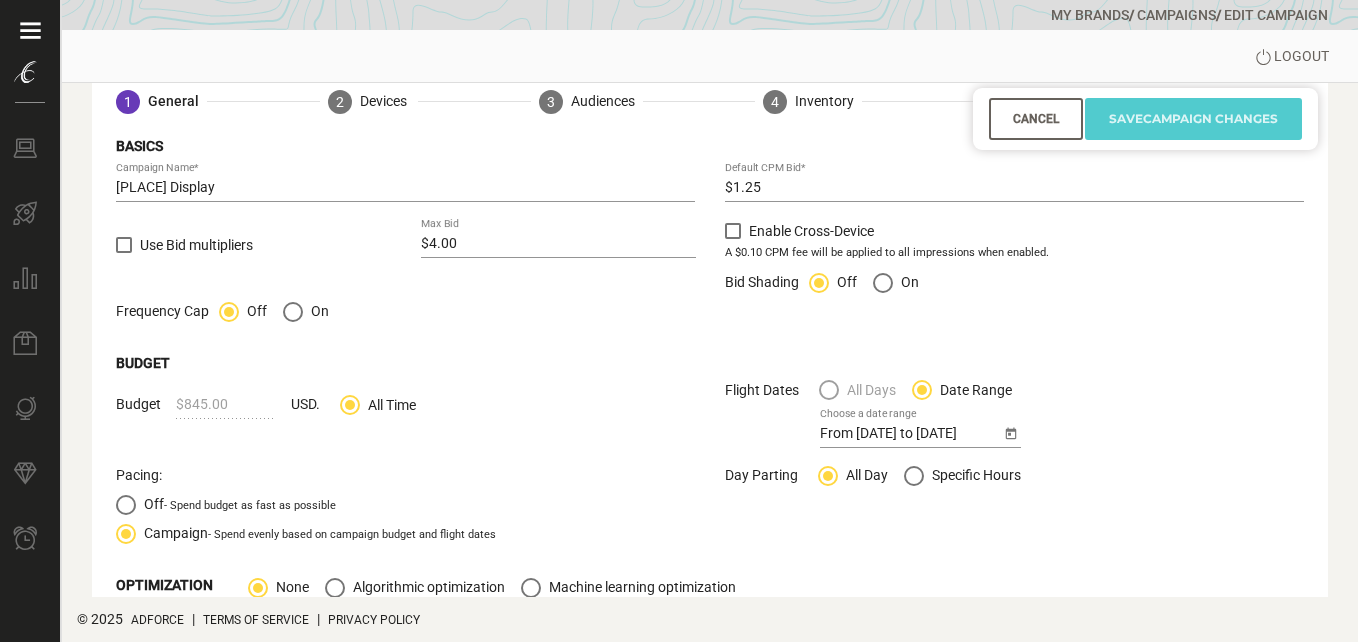 click on "Save  Campaign Changes" at bounding box center (1193, 119) 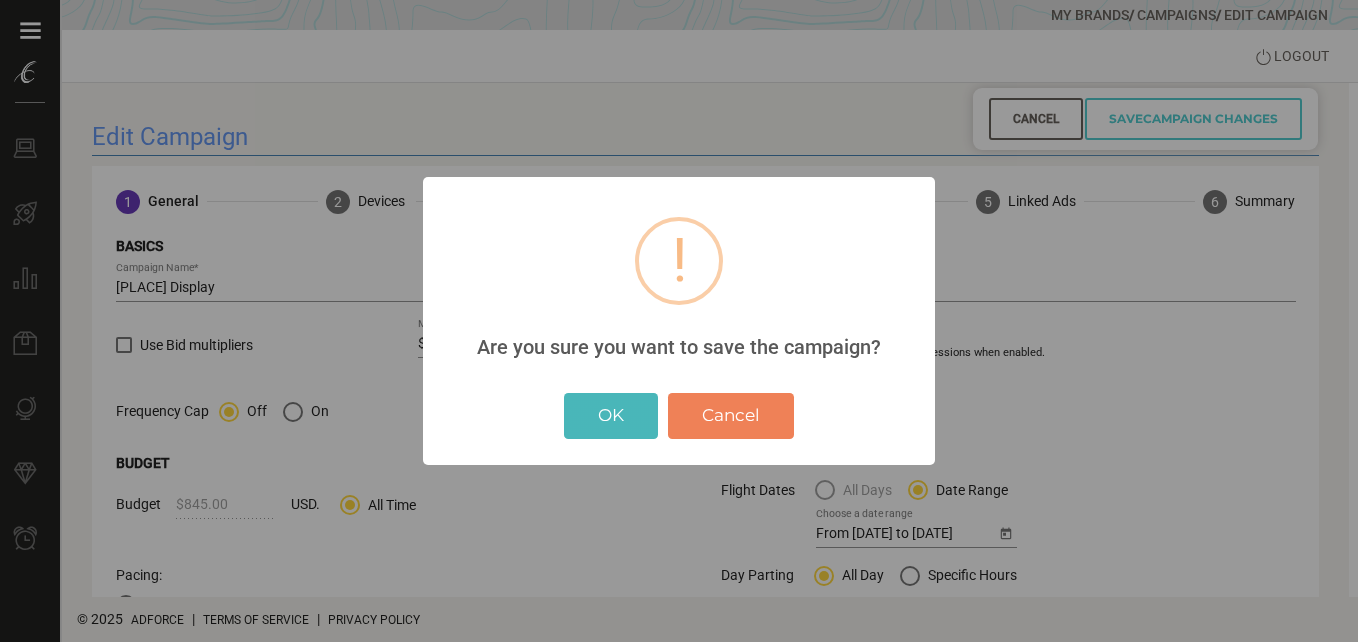 click on "OK" at bounding box center [611, 416] 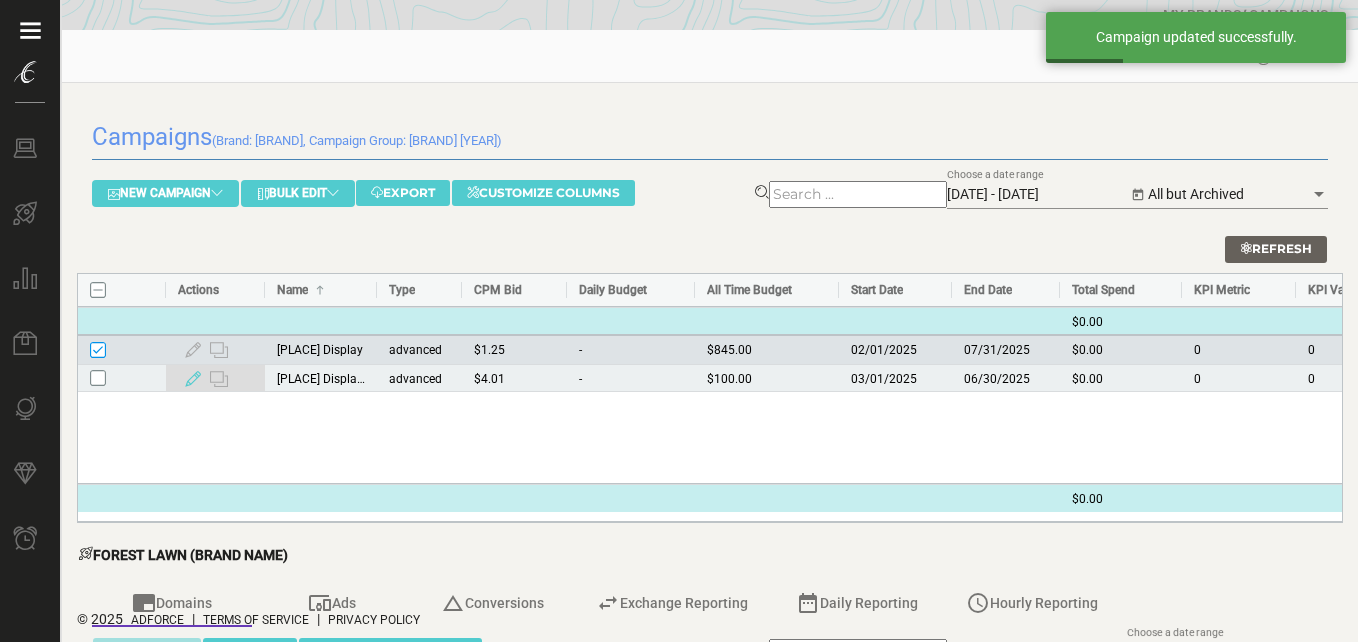 click at bounding box center (193, 379) 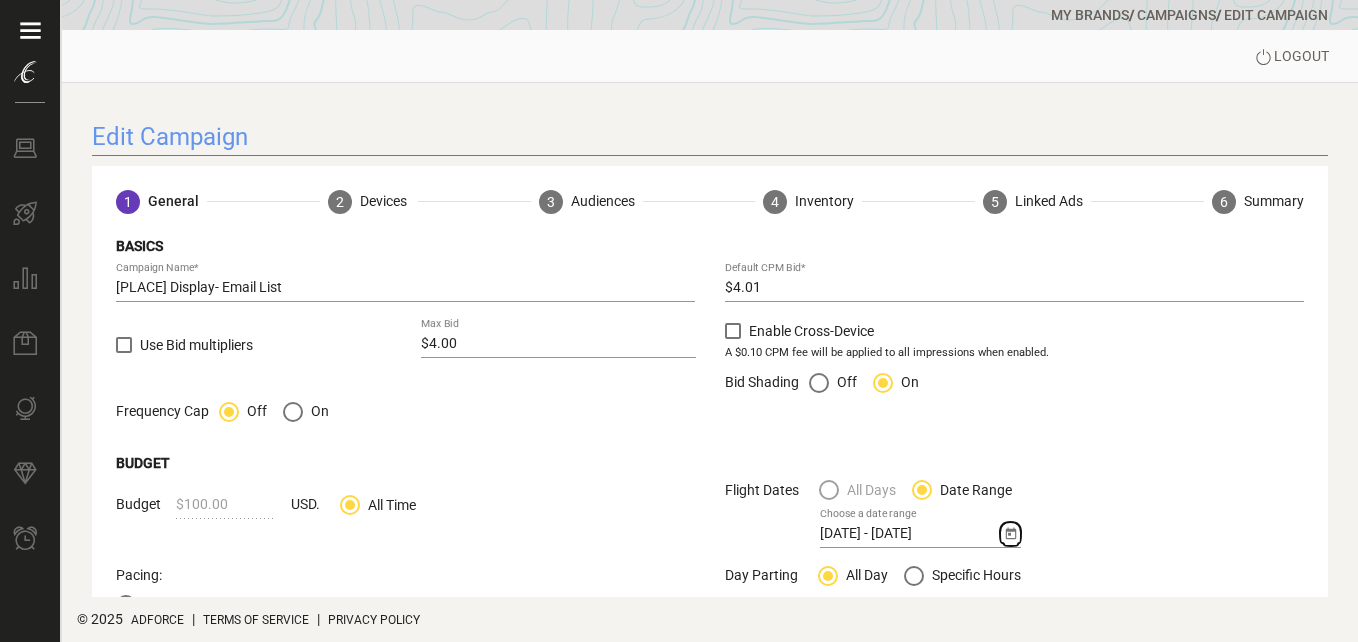 click at bounding box center [1011, 534] 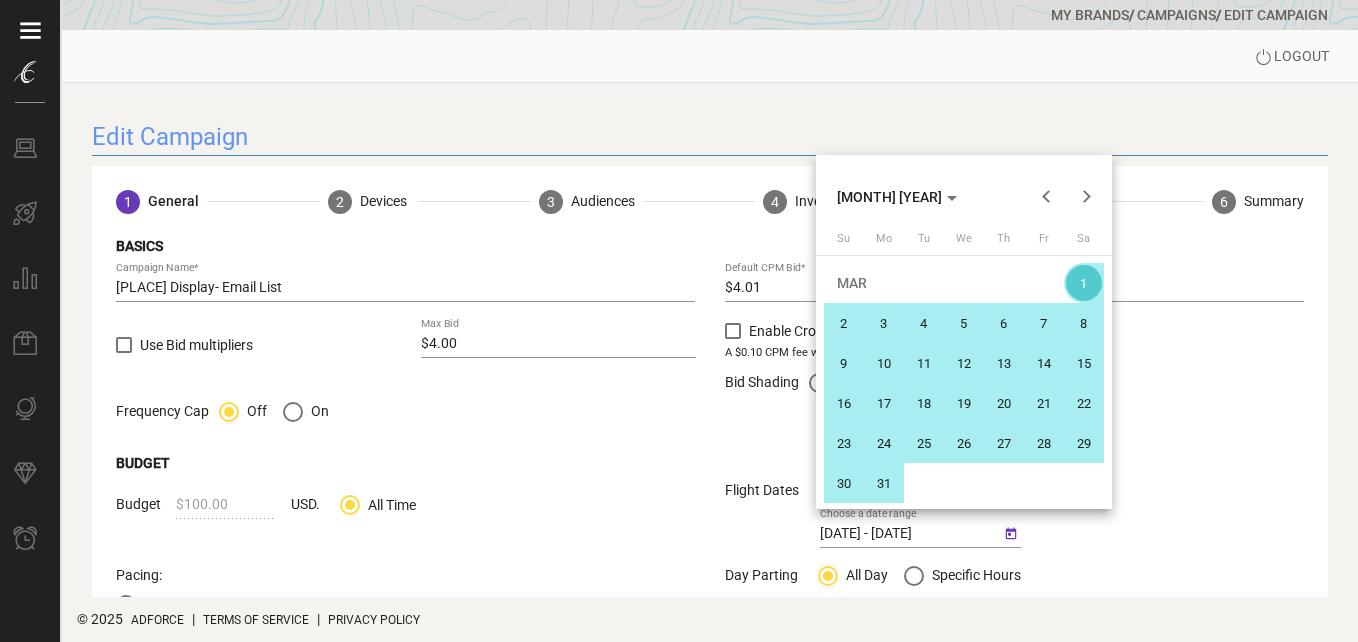 click on "1" at bounding box center [1084, 283] 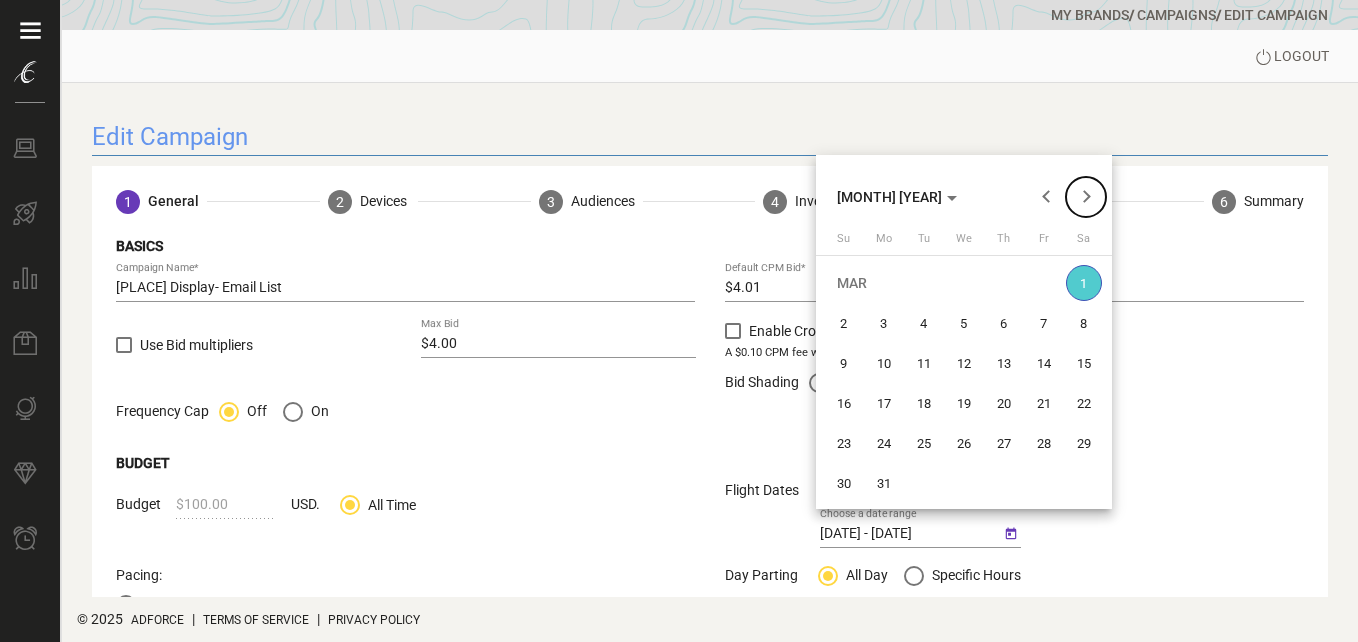 click at bounding box center (1086, 197) 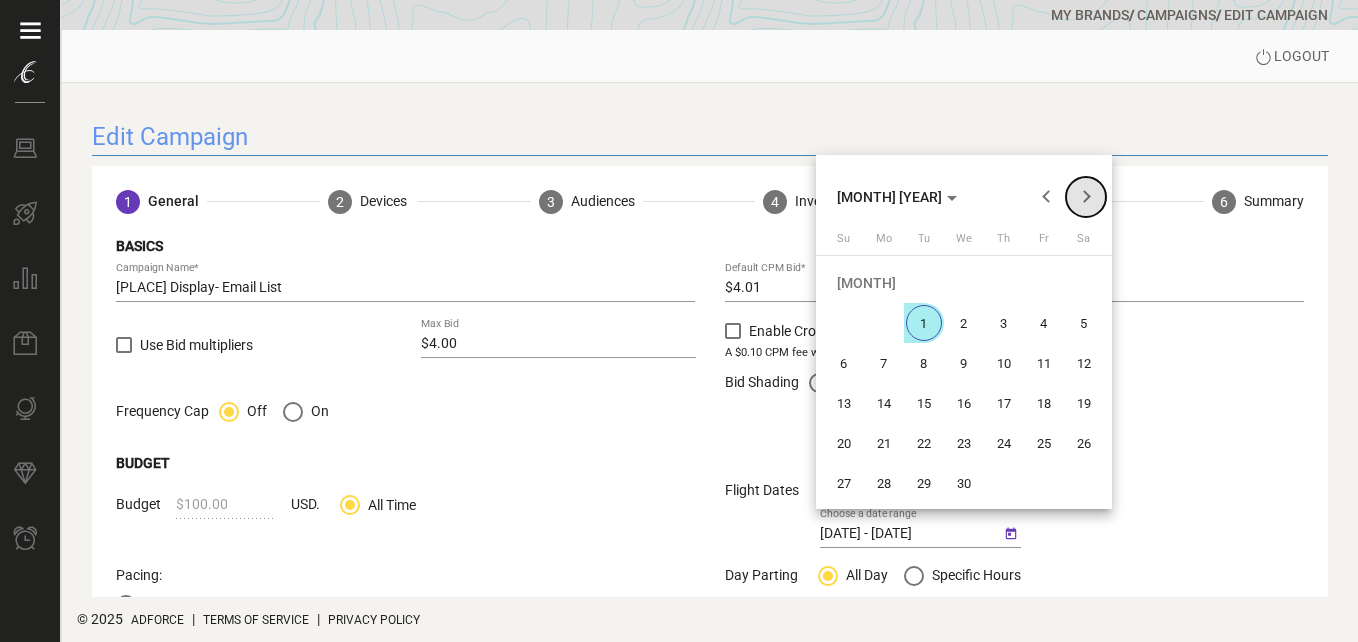 click at bounding box center (1086, 197) 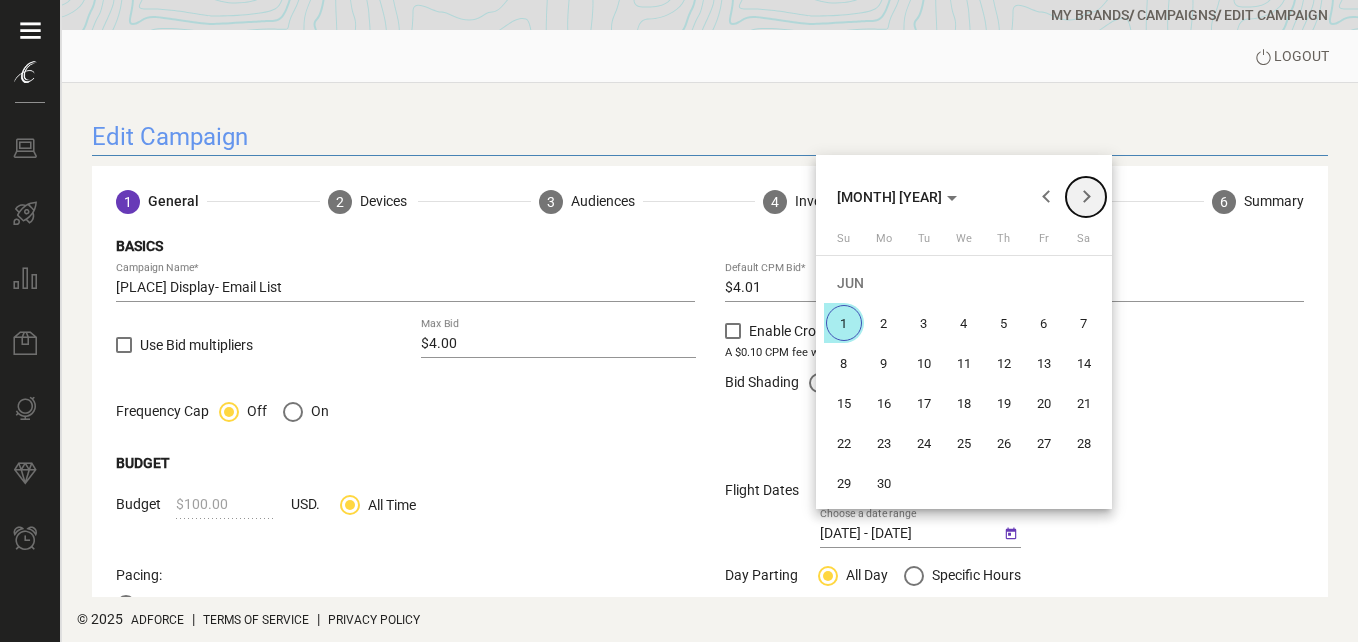 click at bounding box center (1086, 197) 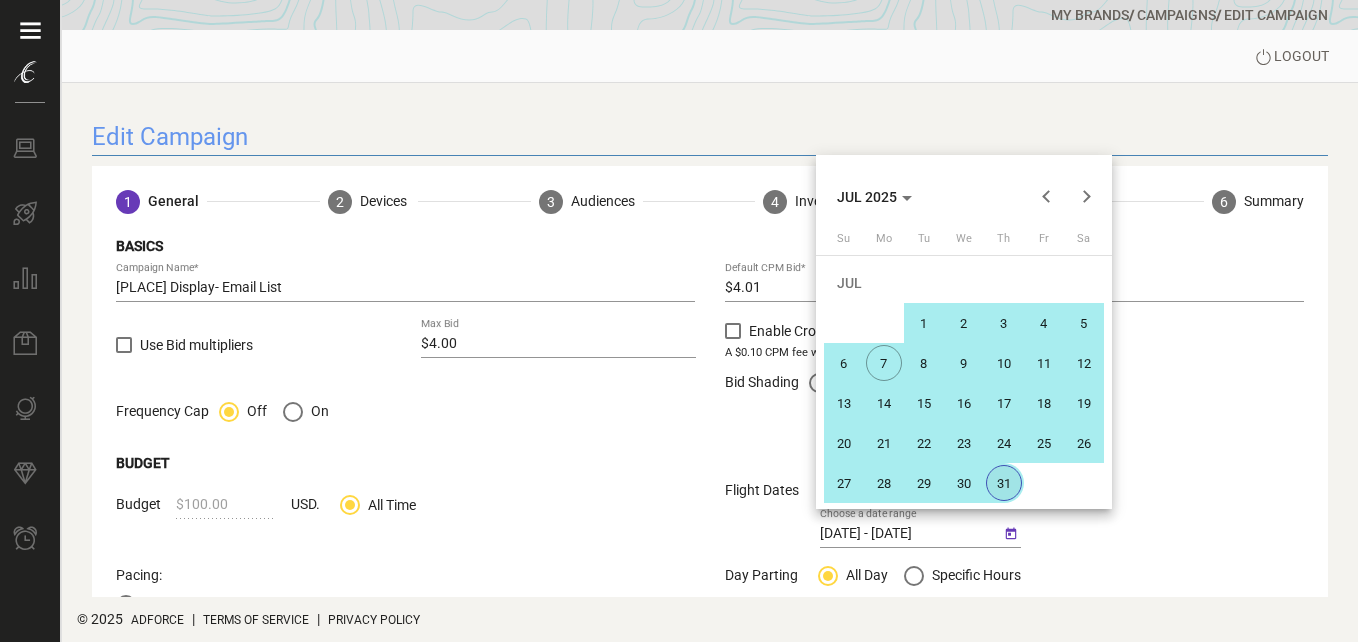 click on "31" at bounding box center (1004, 483) 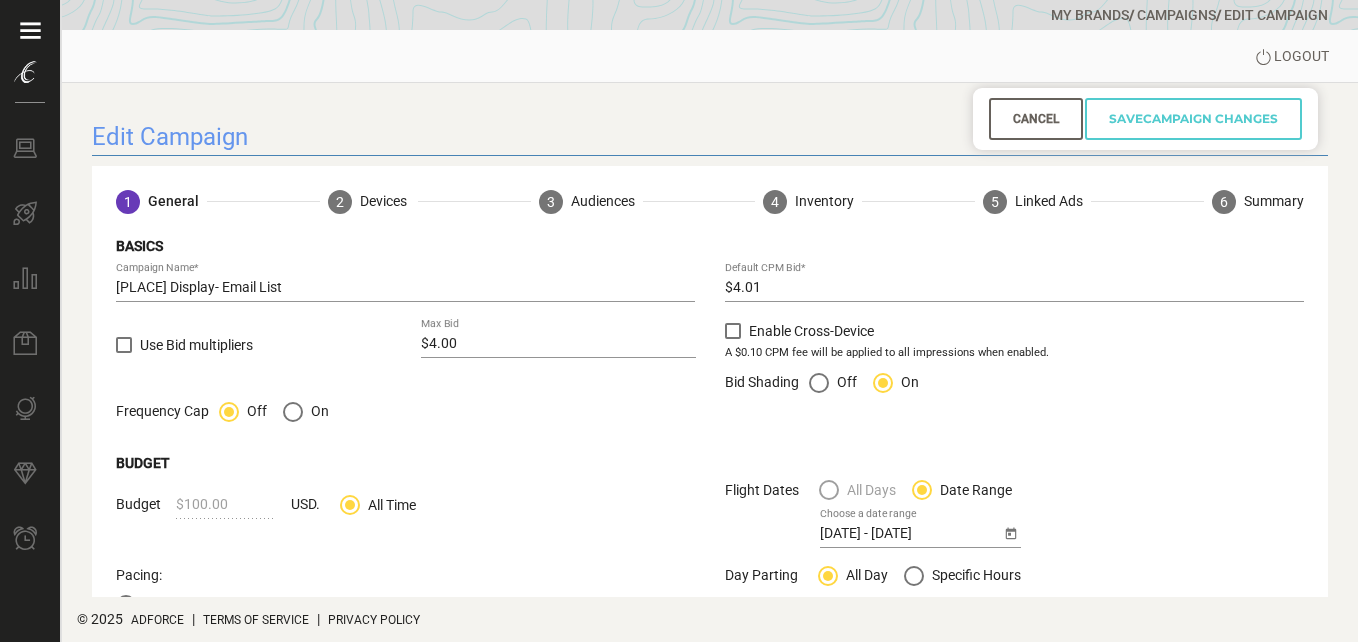 click on "[DATE] - [DATE] Choose a date range" at bounding box center [1014, 537] 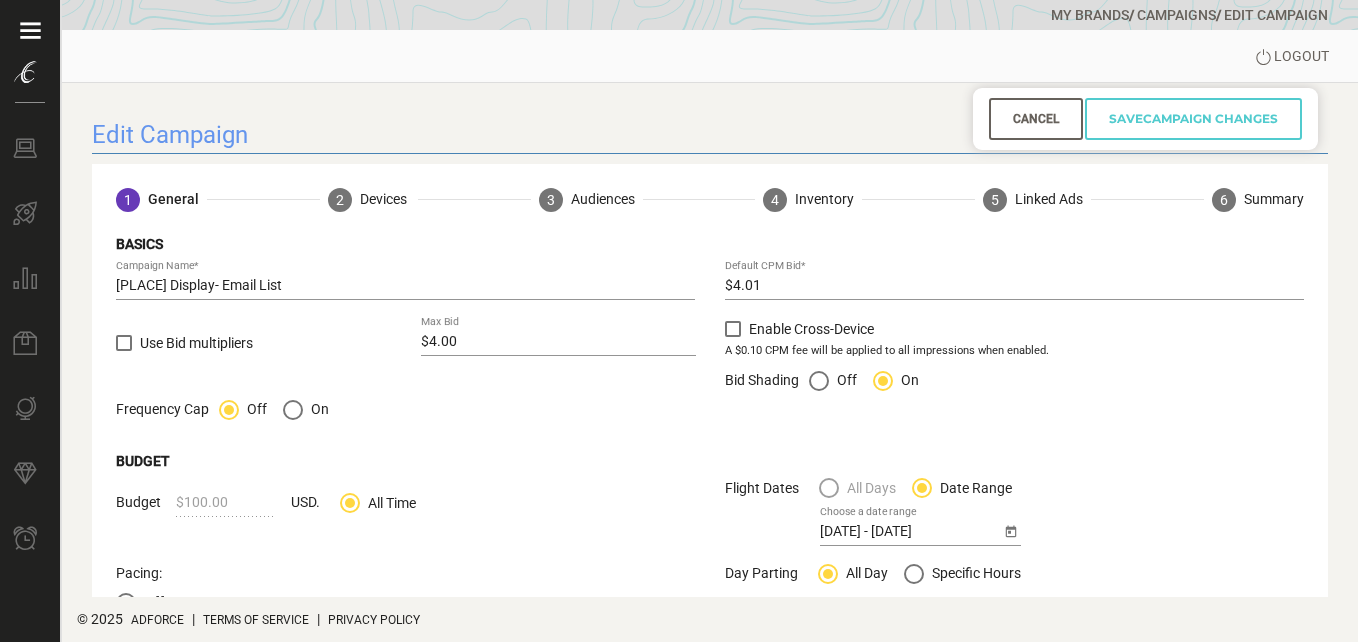 scroll, scrollTop: 0, scrollLeft: 0, axis: both 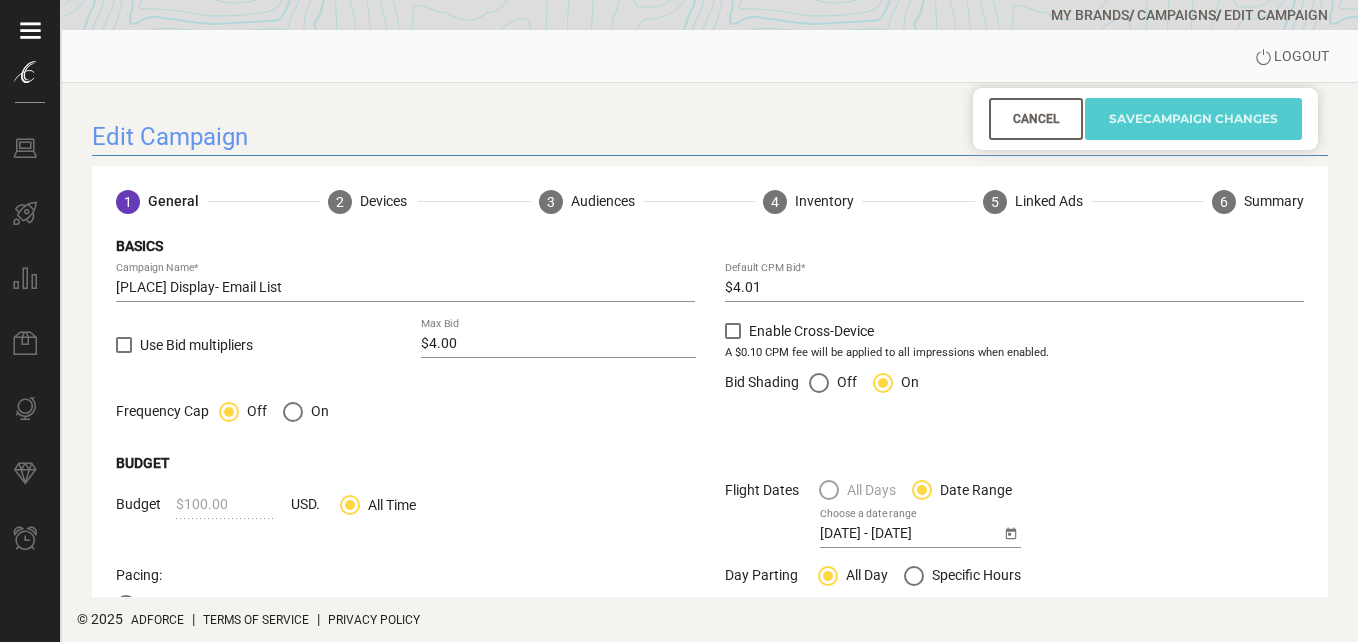 click on "Save  Campaign Changes" at bounding box center [1193, 119] 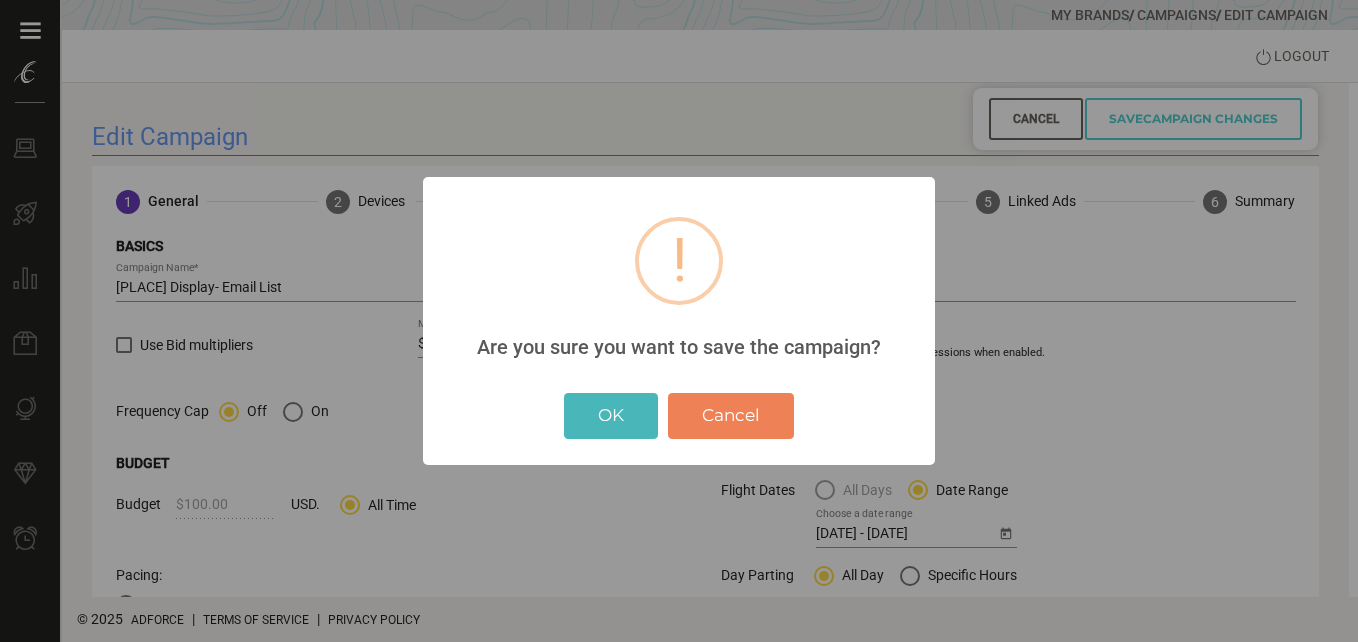 click on "OK" at bounding box center (611, 416) 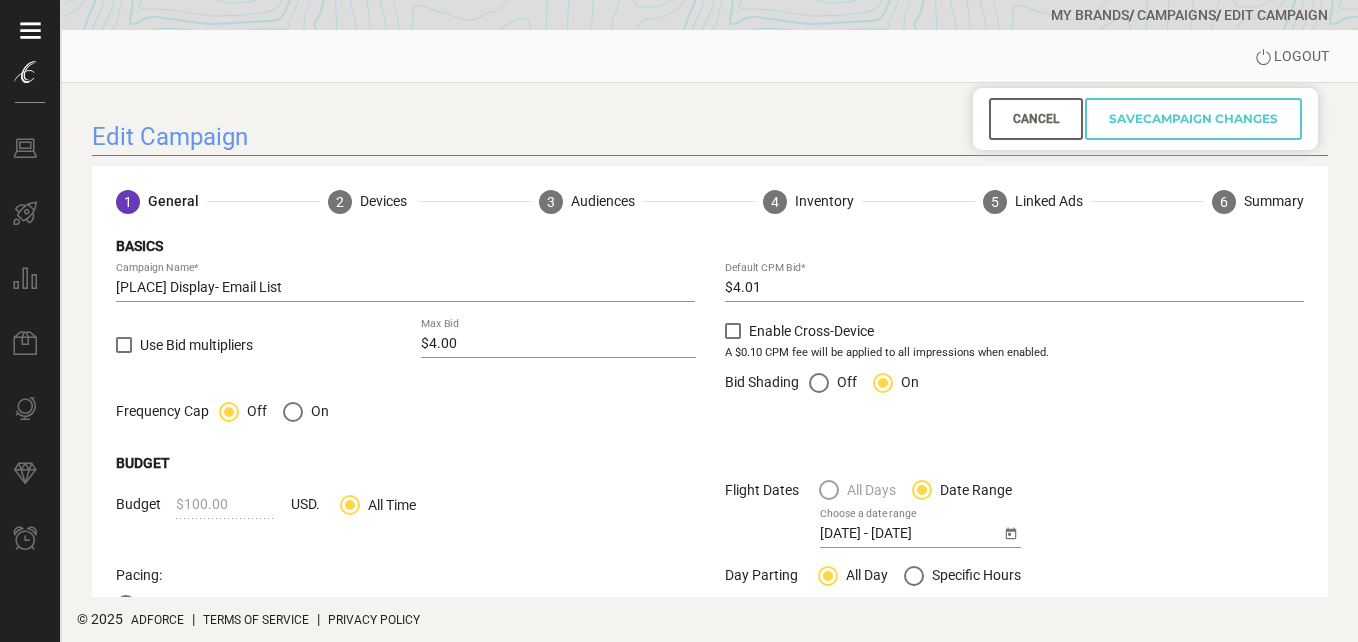 click on "$4.01" at bounding box center (1014, 288) 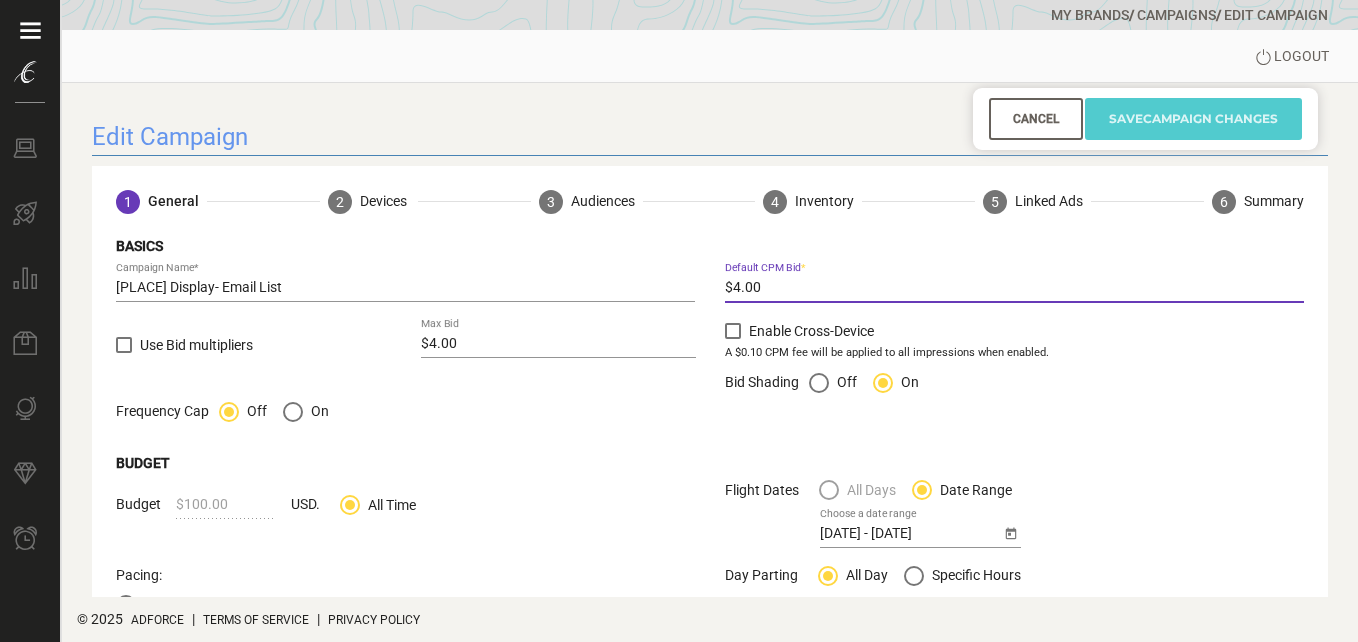 type on "$4.00" 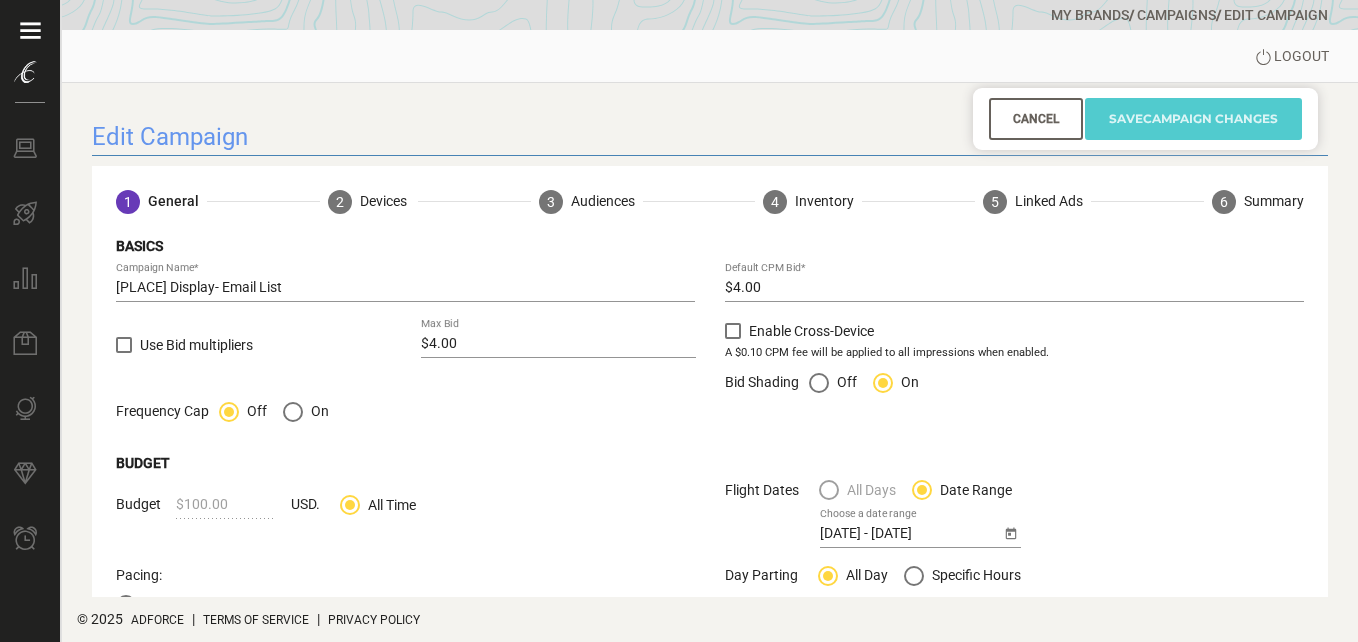 click on "Save" at bounding box center (1126, 118) 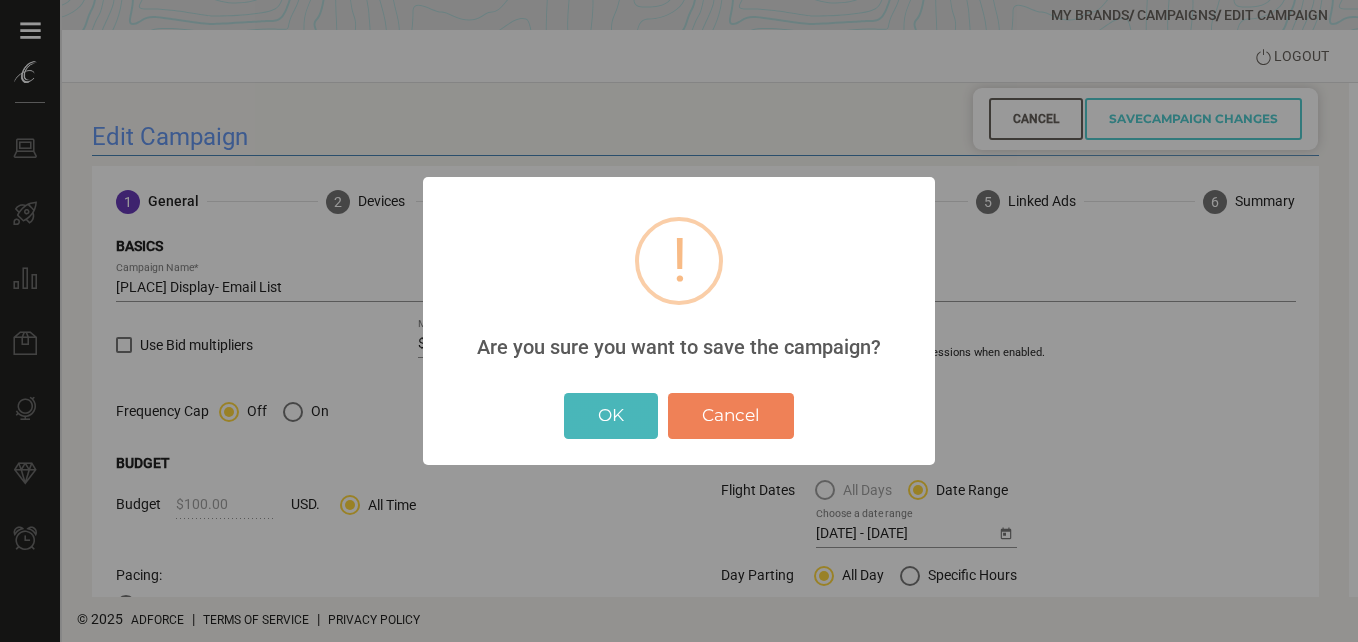 click on "OK" at bounding box center (611, 416) 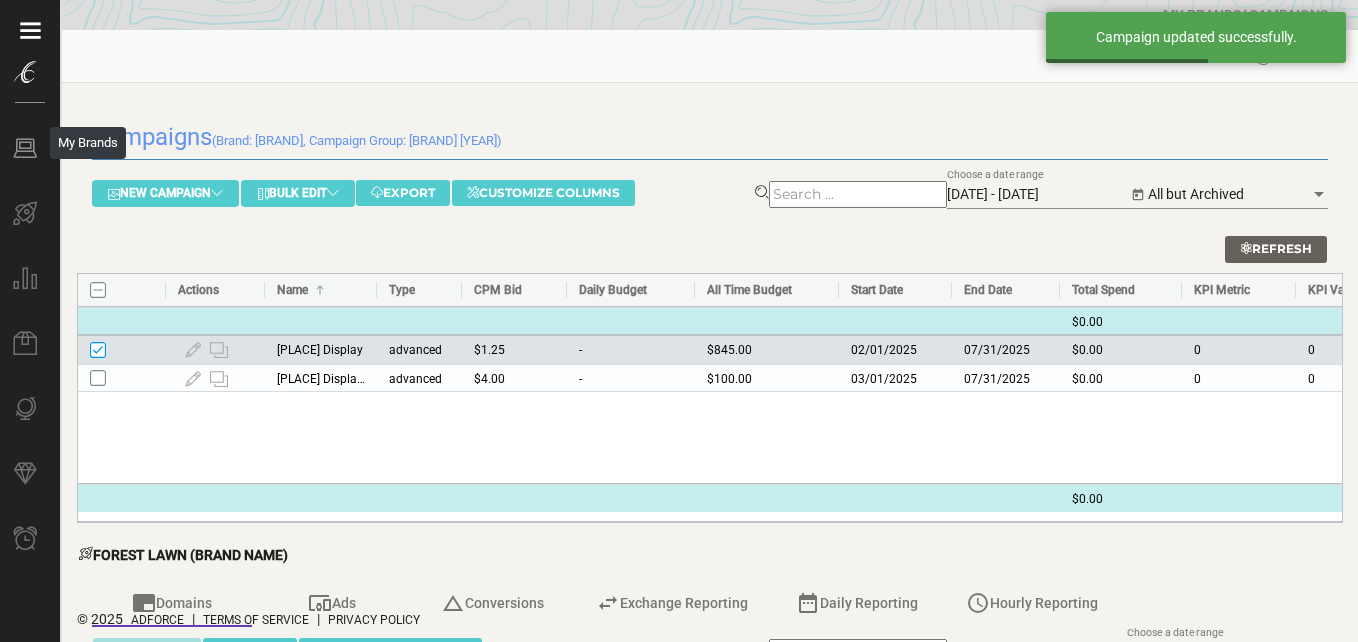 click at bounding box center (25, 148) 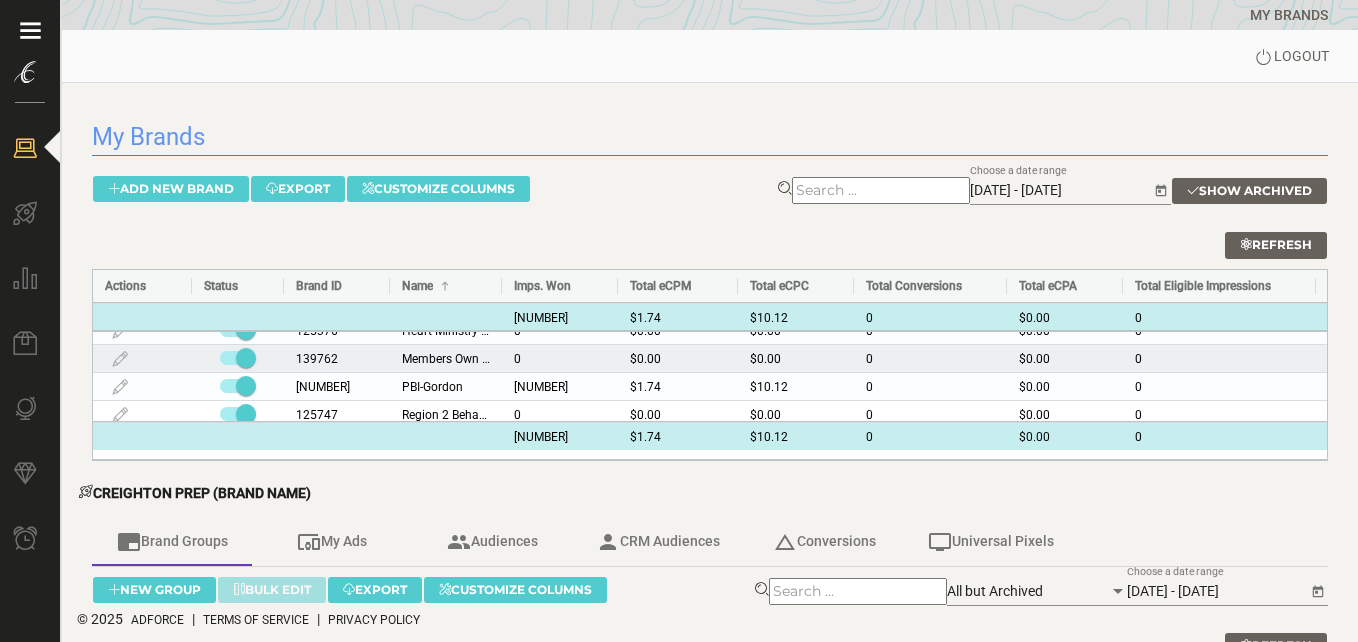 scroll, scrollTop: 0, scrollLeft: 0, axis: both 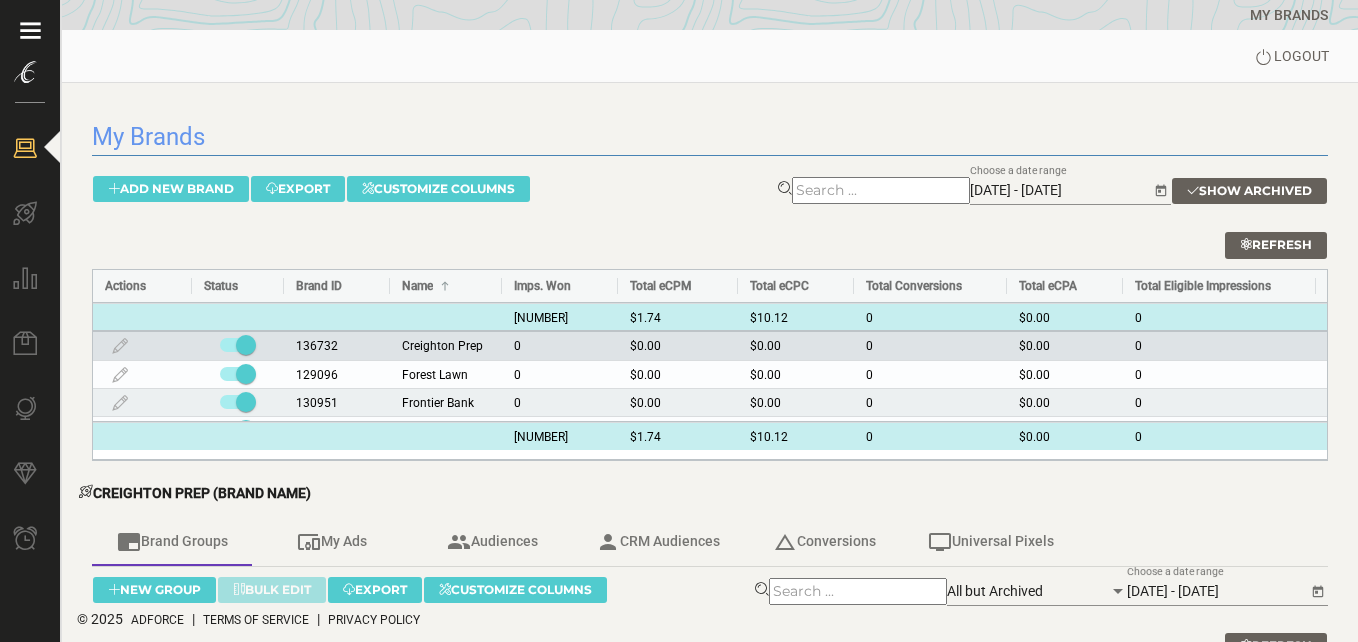 click on "Frontier Bank" at bounding box center (446, 402) 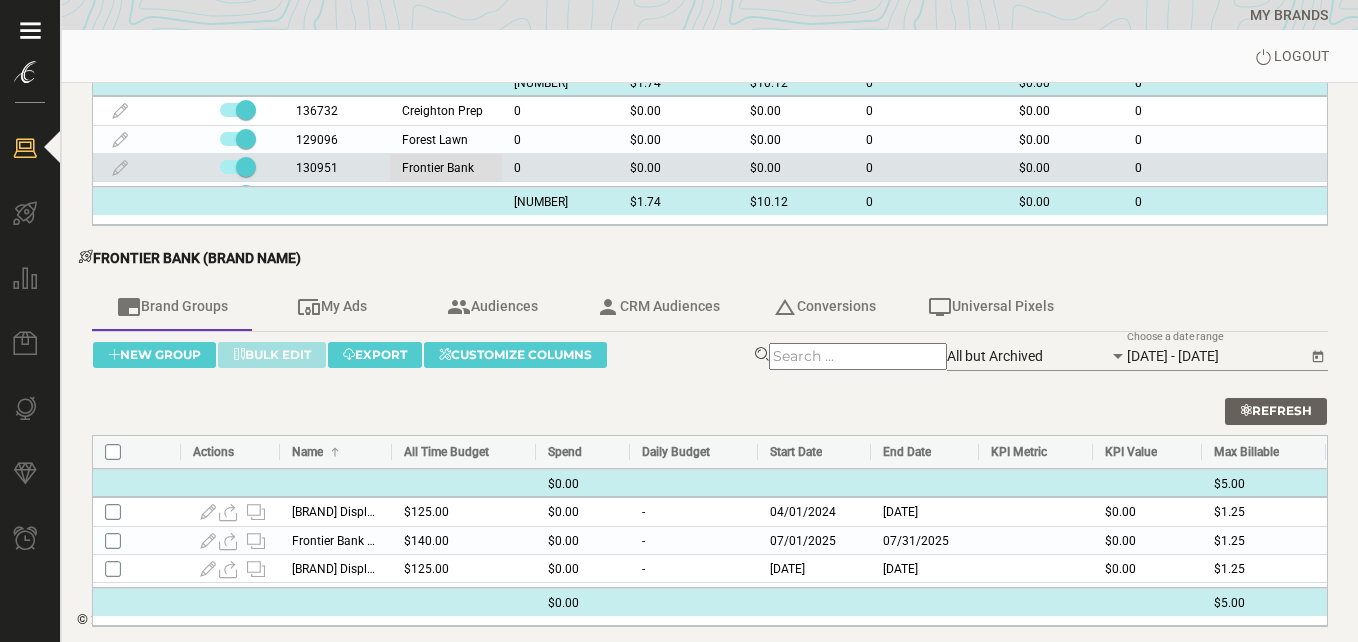 scroll, scrollTop: 251, scrollLeft: 0, axis: vertical 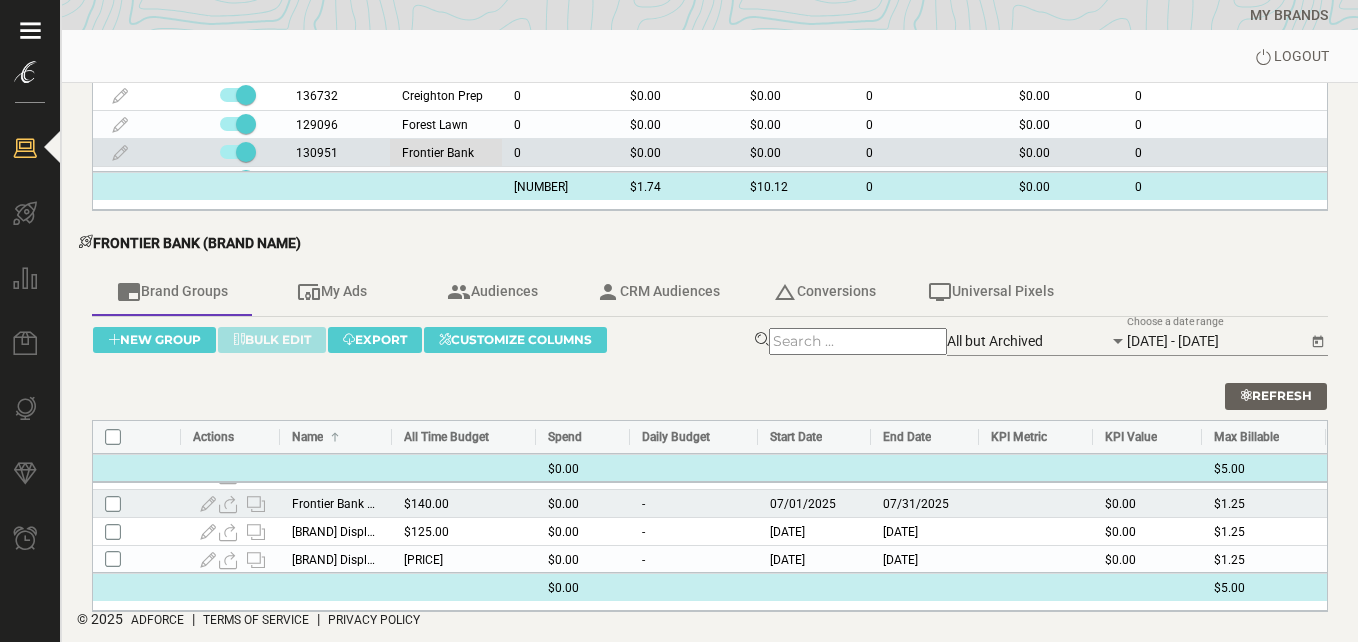 click on "$140.00" at bounding box center [464, 503] 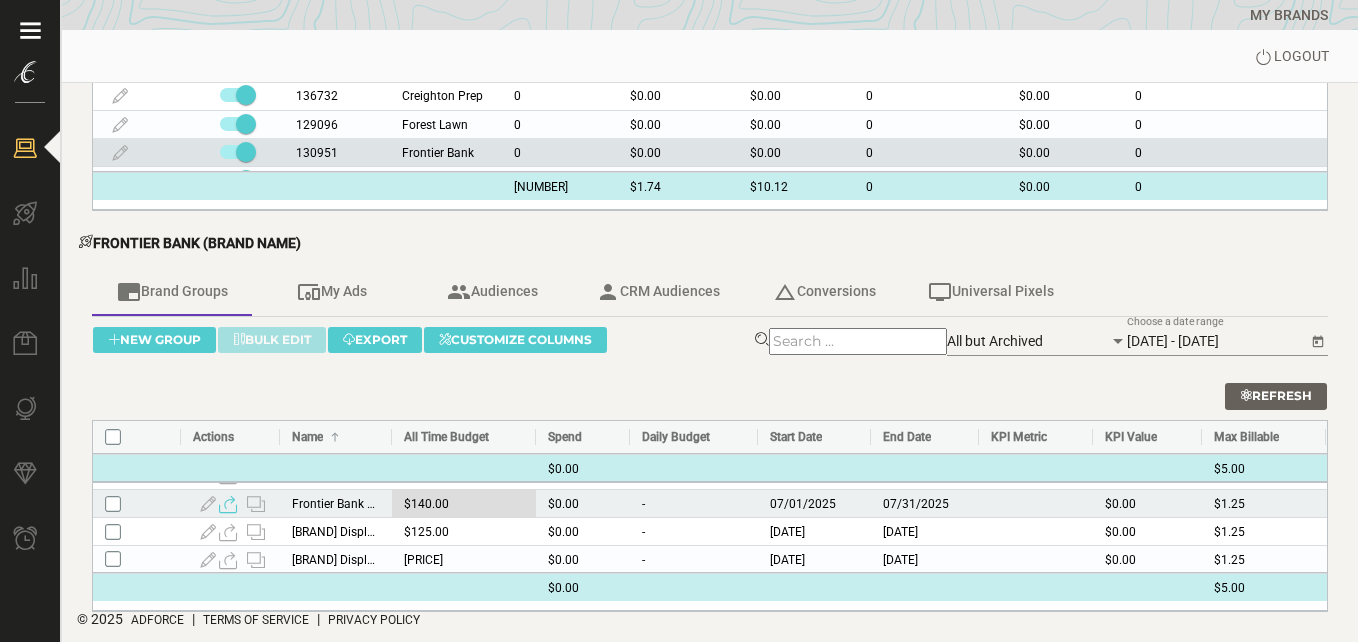 click at bounding box center [228, 504] 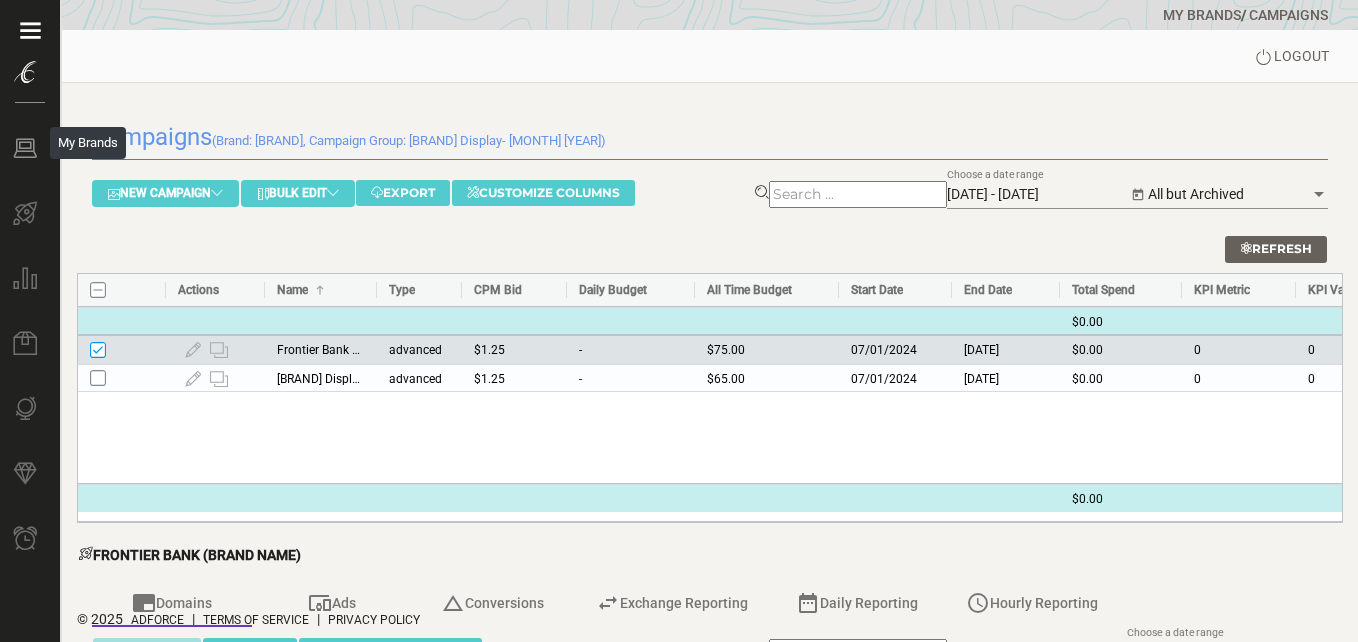 click at bounding box center (25, 148) 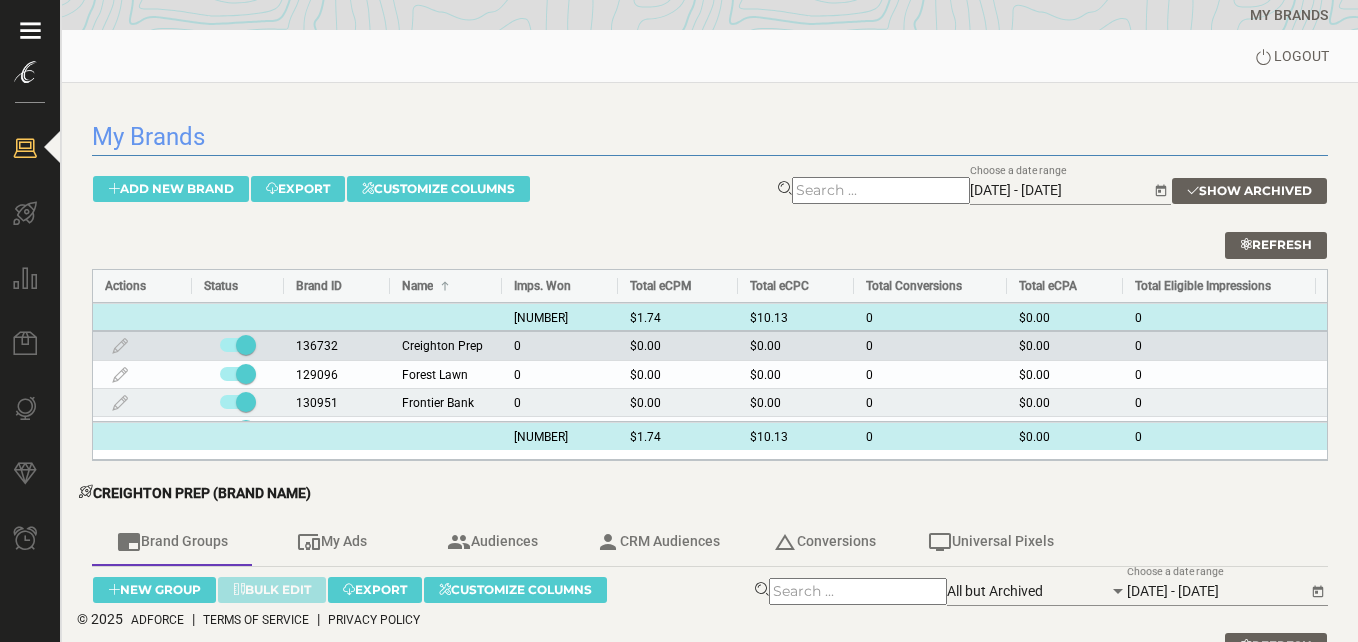click on "Frontier Bank" at bounding box center [446, 402] 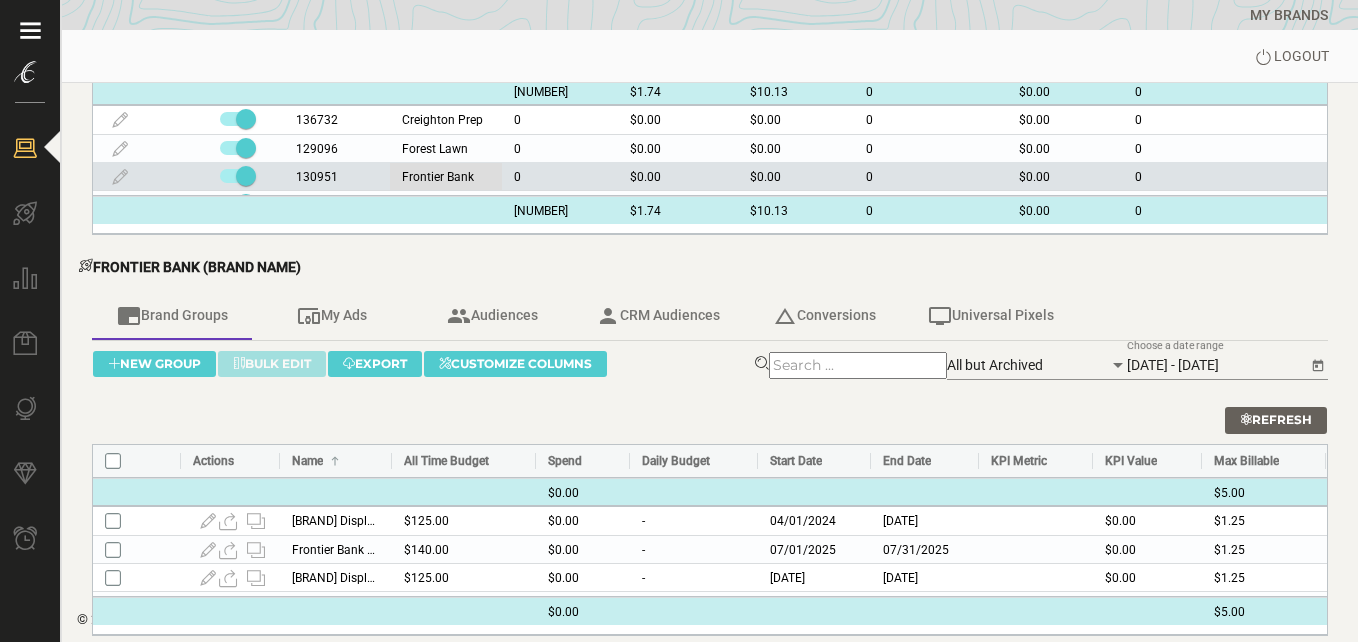 scroll, scrollTop: 251, scrollLeft: 0, axis: vertical 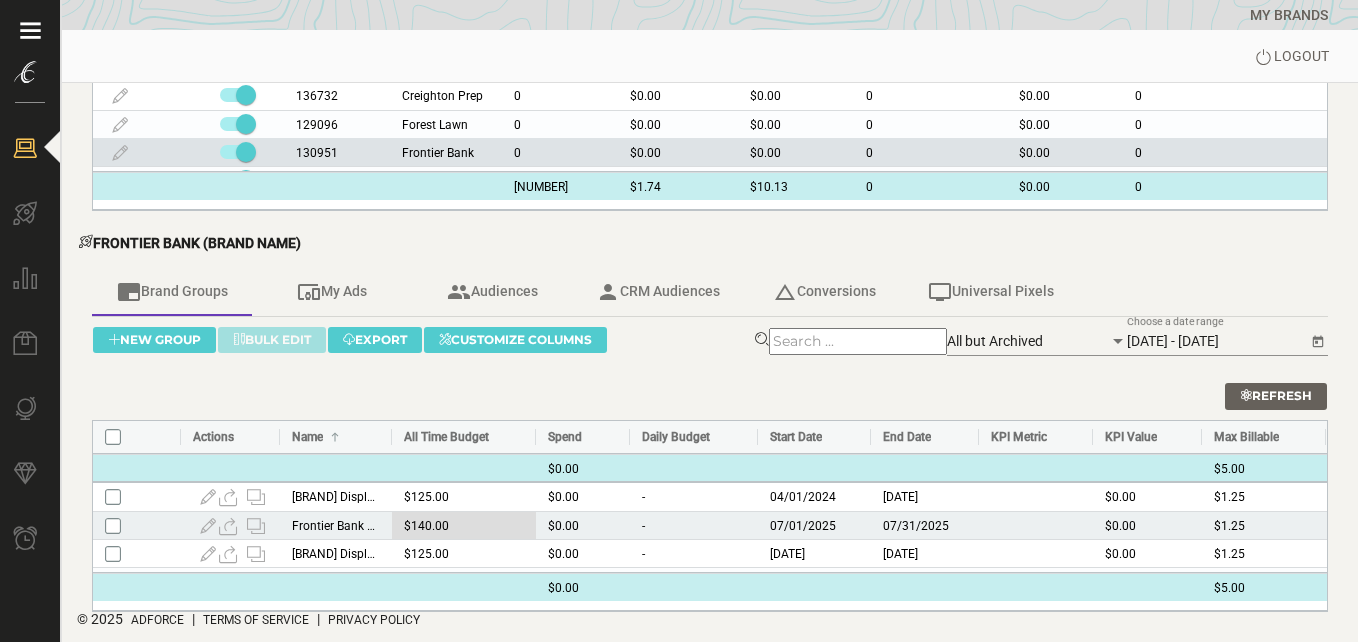 click on "$140.00" at bounding box center (464, 525) 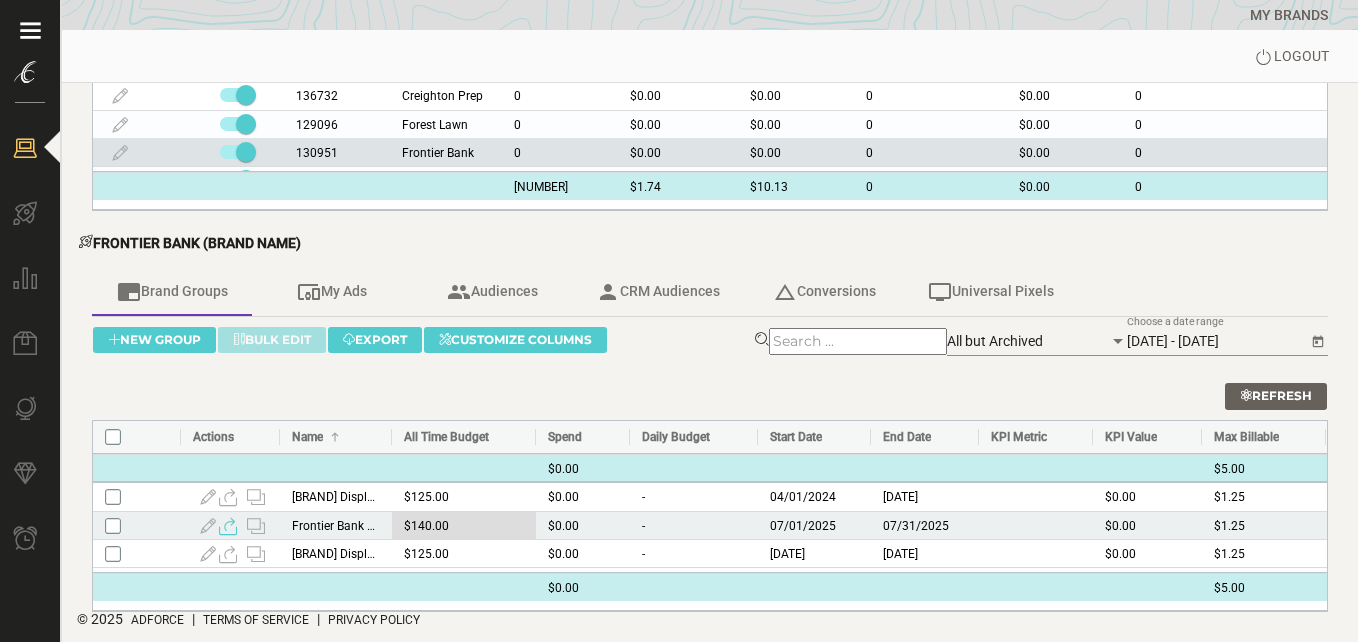click at bounding box center [228, 526] 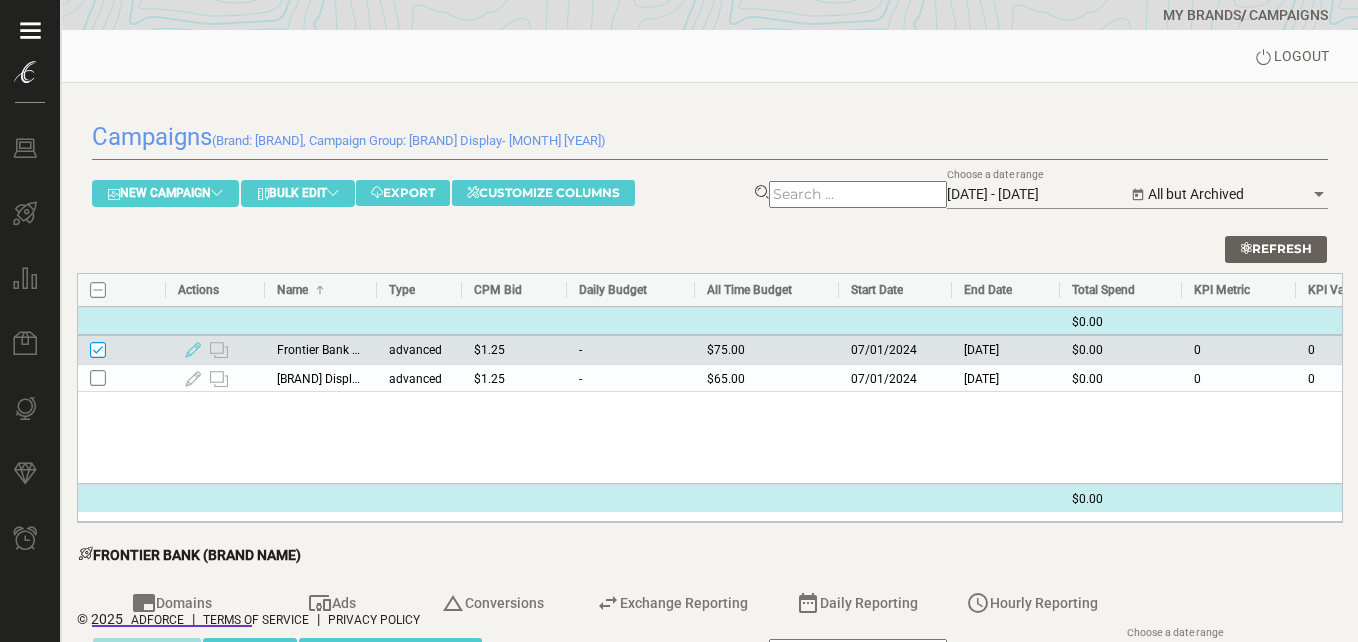 click at bounding box center [193, 350] 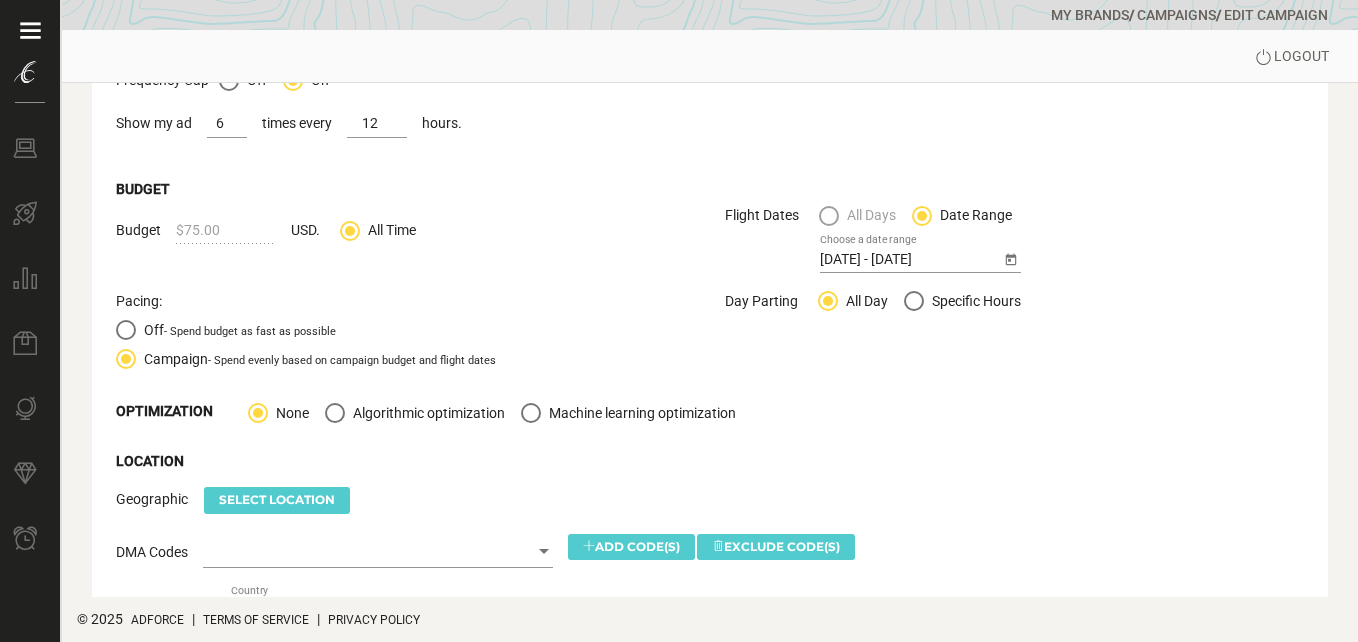 scroll, scrollTop: 300, scrollLeft: 0, axis: vertical 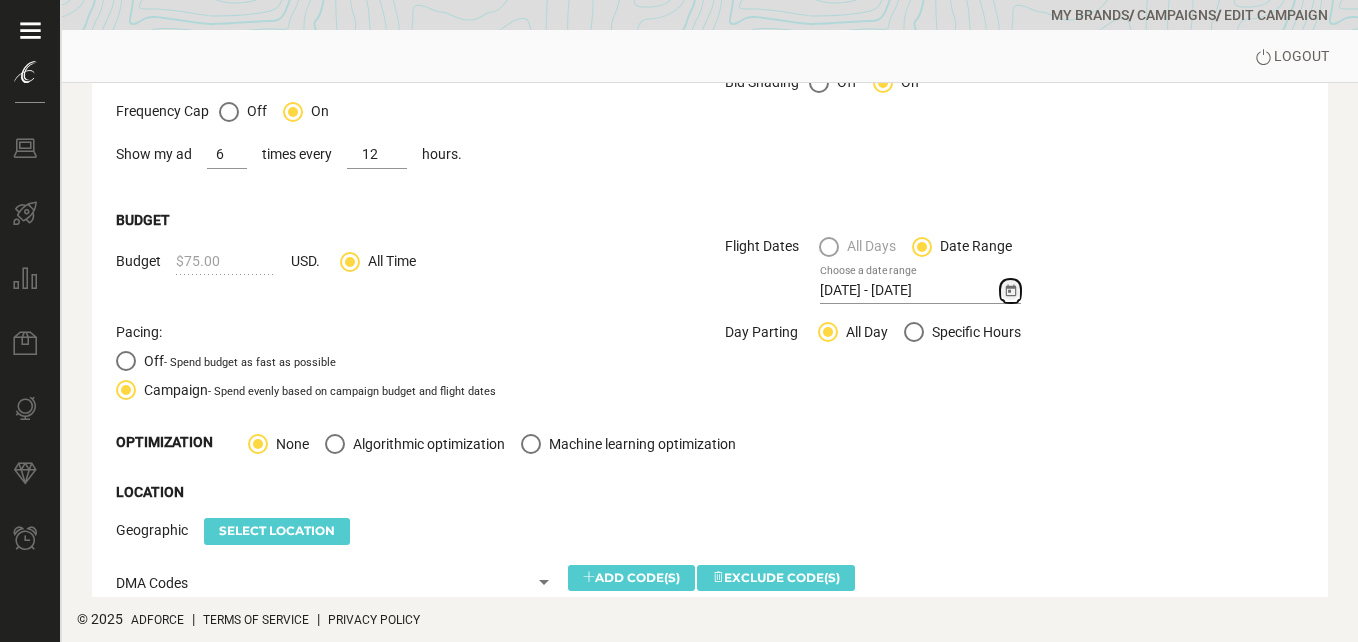 click at bounding box center [1011, 291] 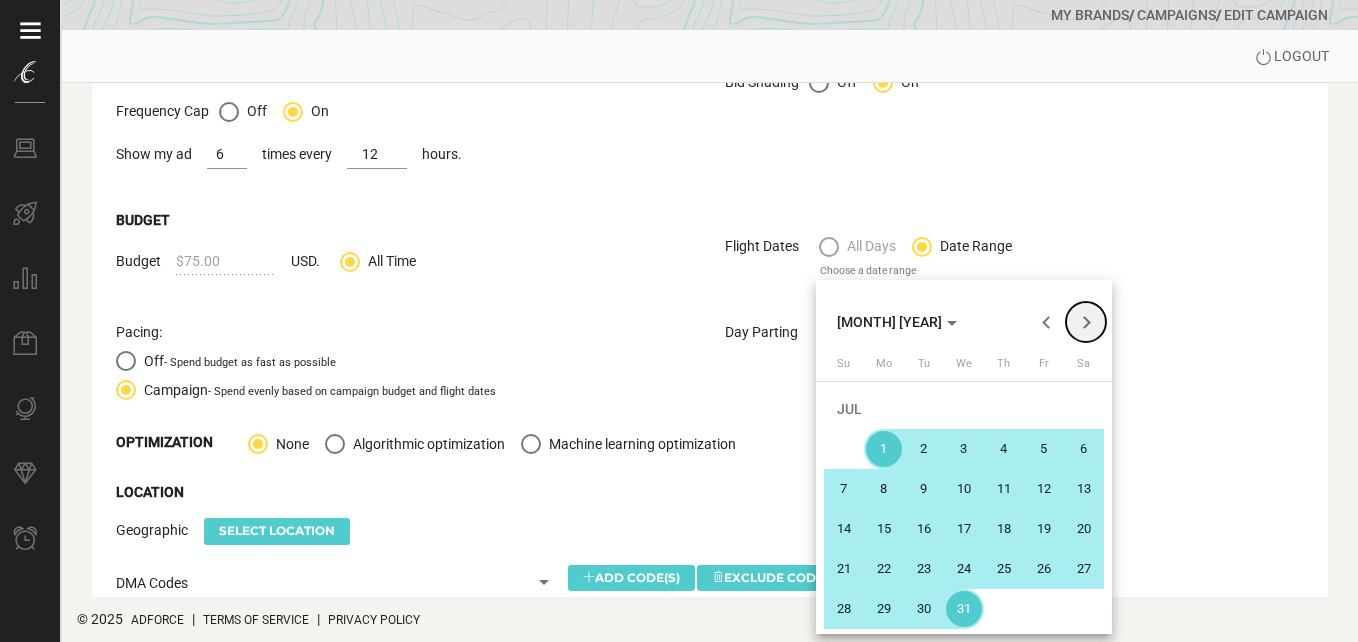 click at bounding box center (1086, 322) 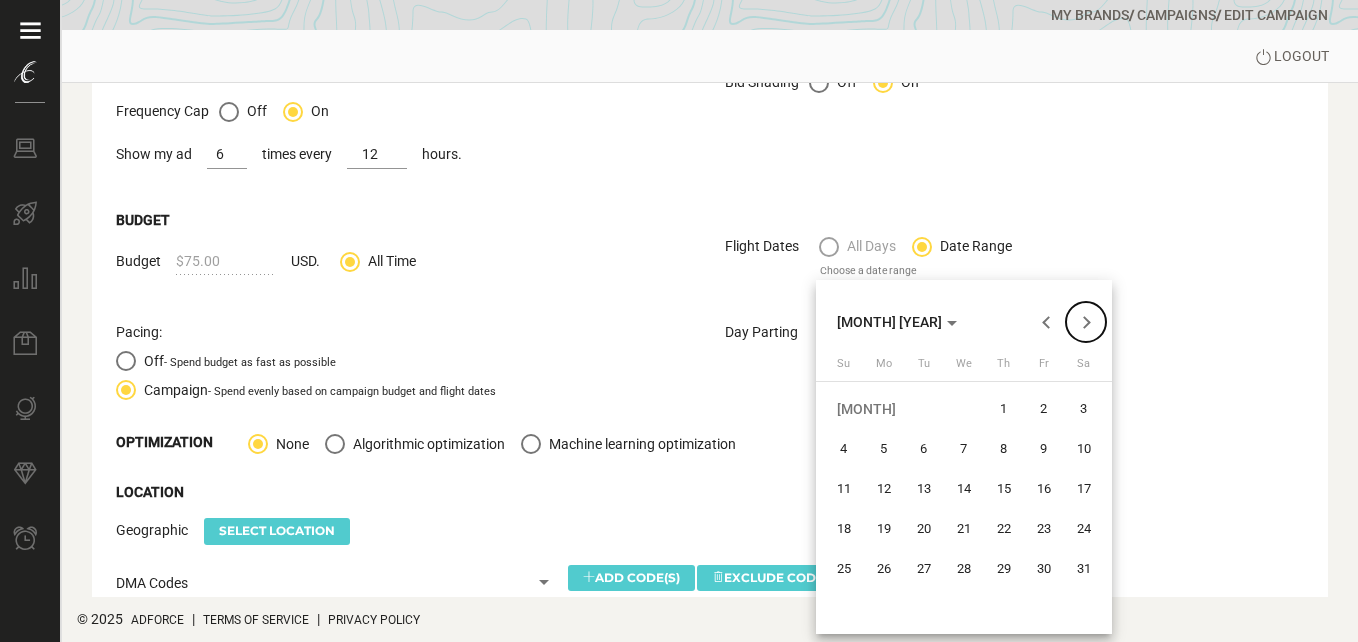 click at bounding box center [1086, 322] 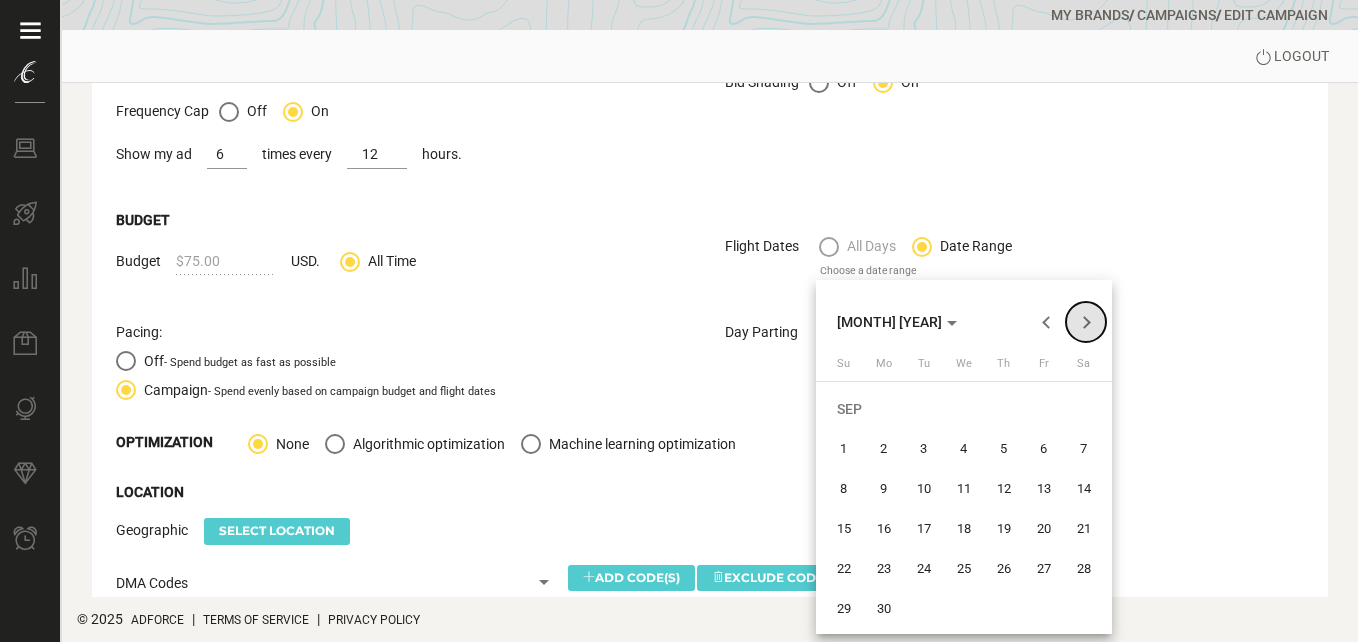 click at bounding box center (1086, 322) 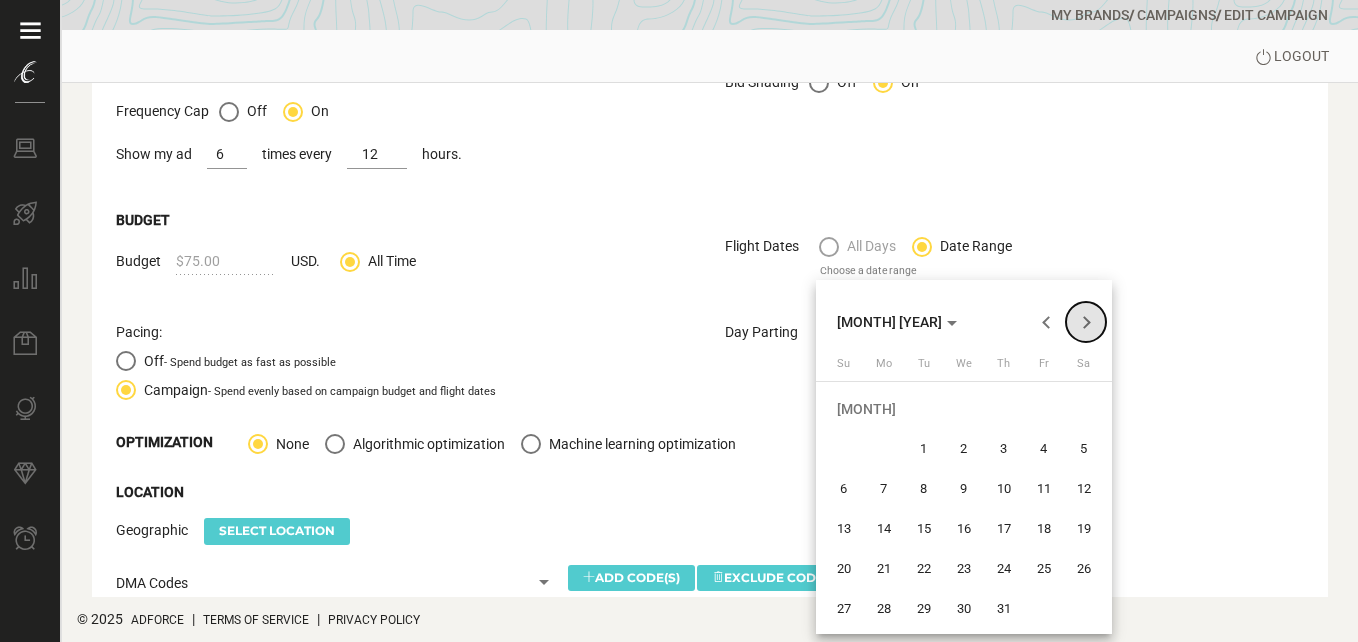 click at bounding box center [1086, 322] 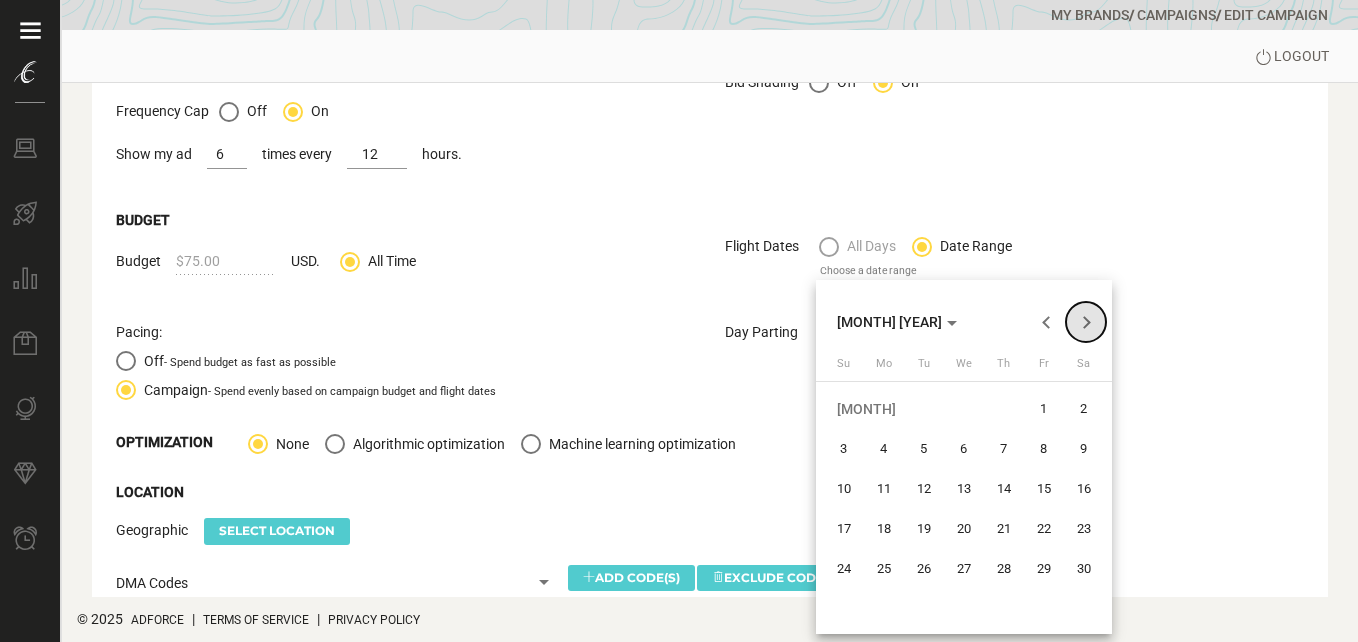 click at bounding box center (1086, 322) 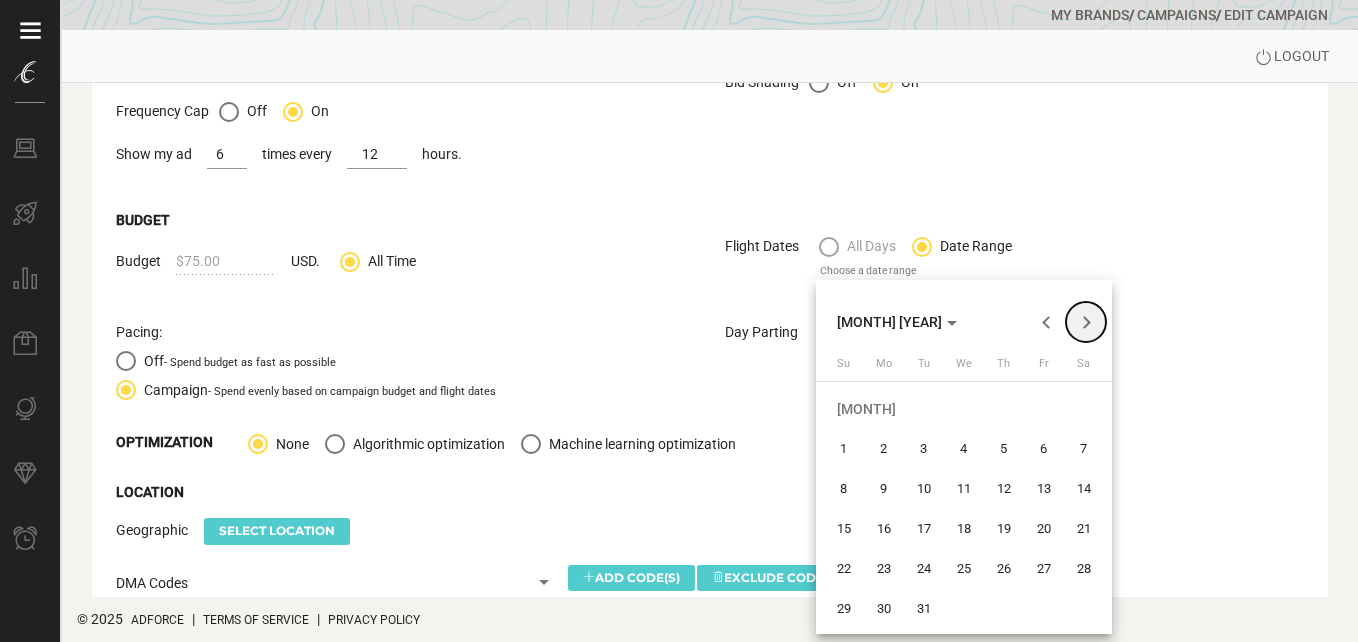 click at bounding box center (1086, 322) 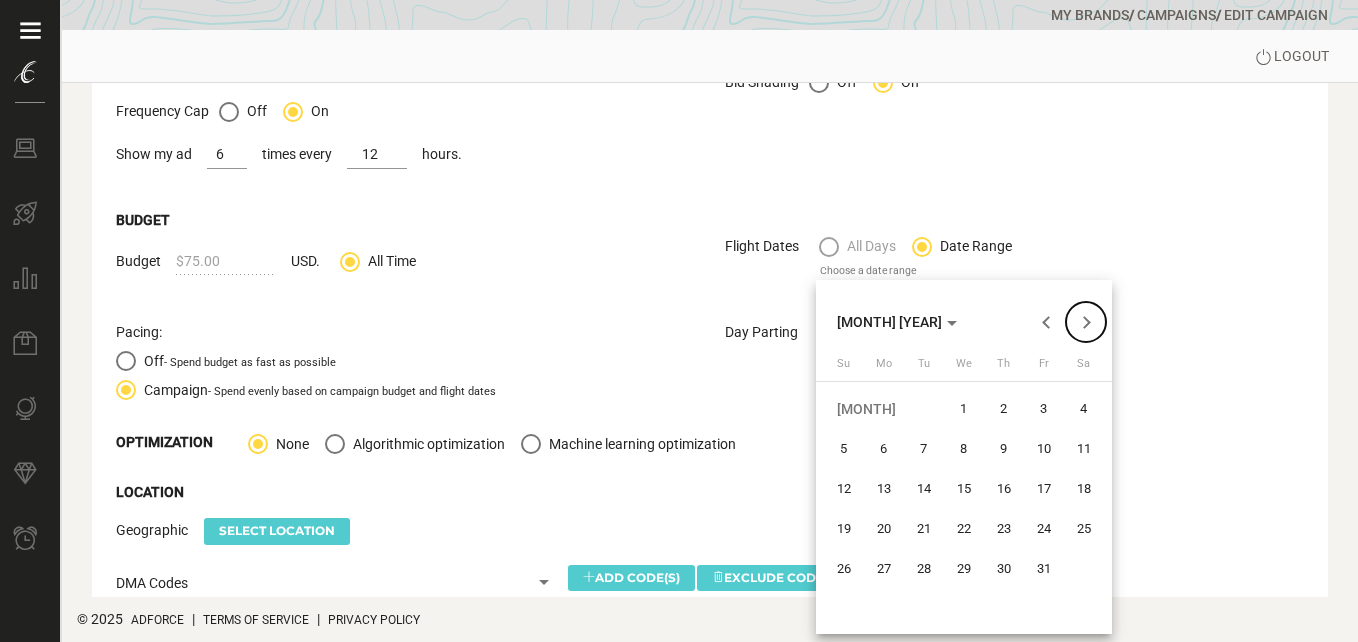 click at bounding box center [1086, 322] 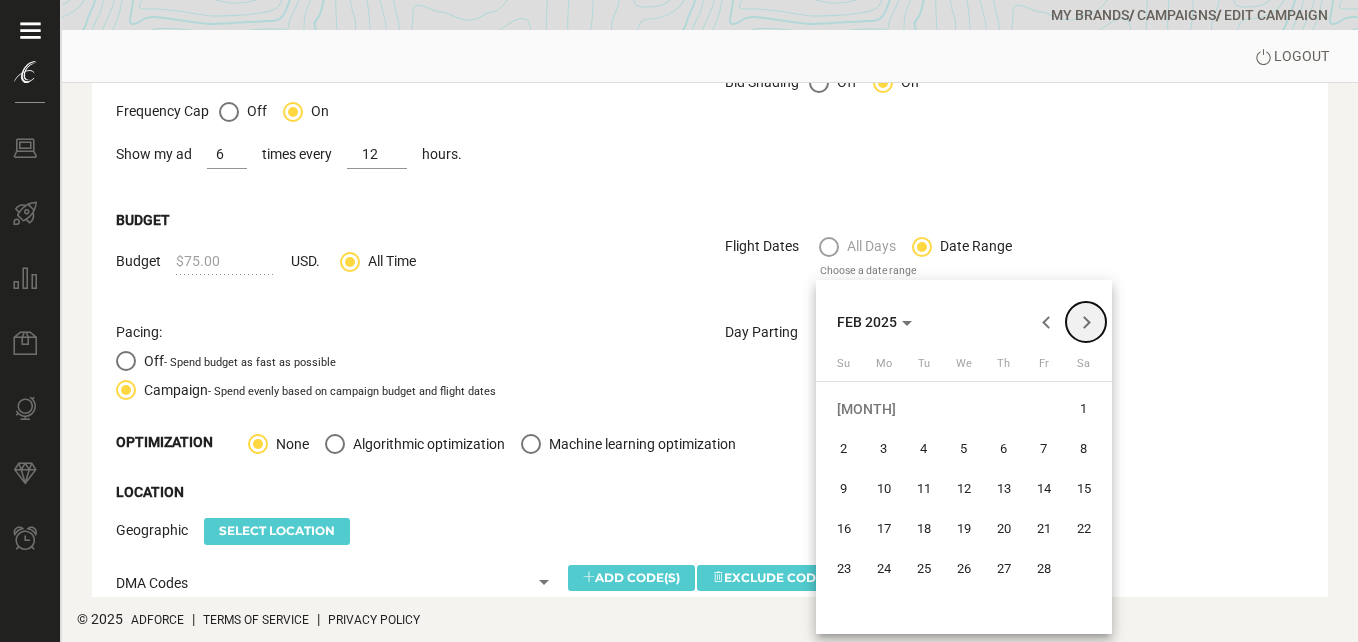 click at bounding box center (1086, 322) 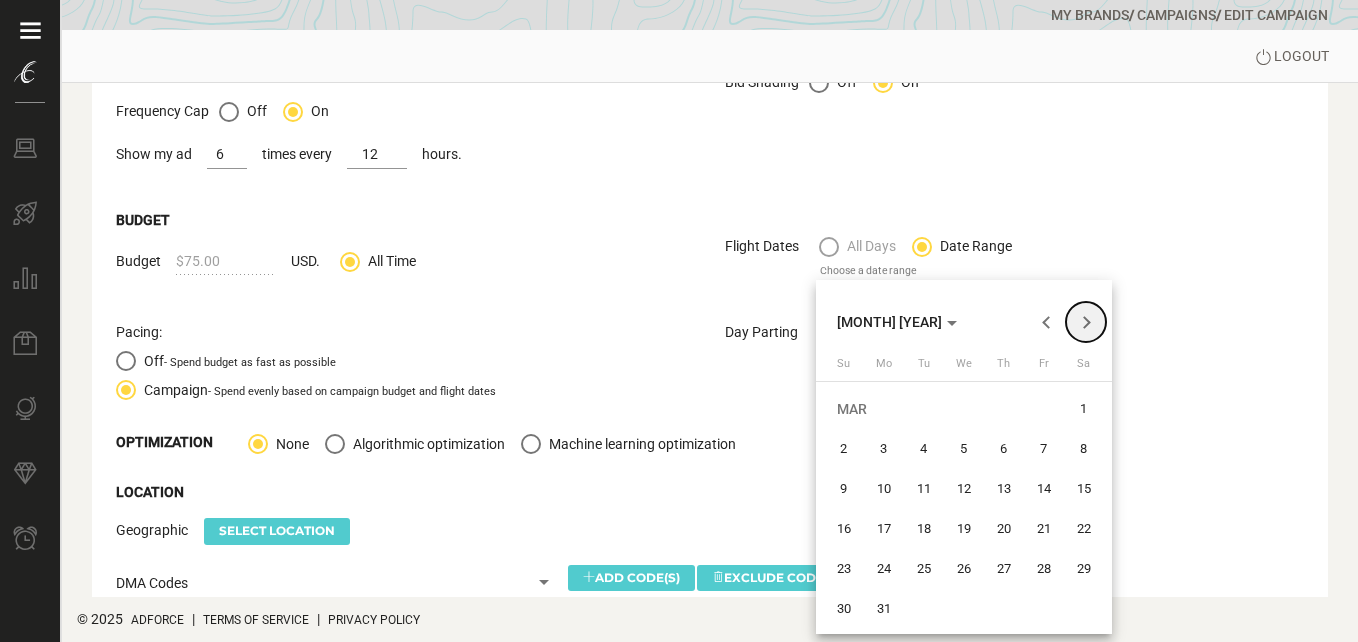 click at bounding box center (1086, 322) 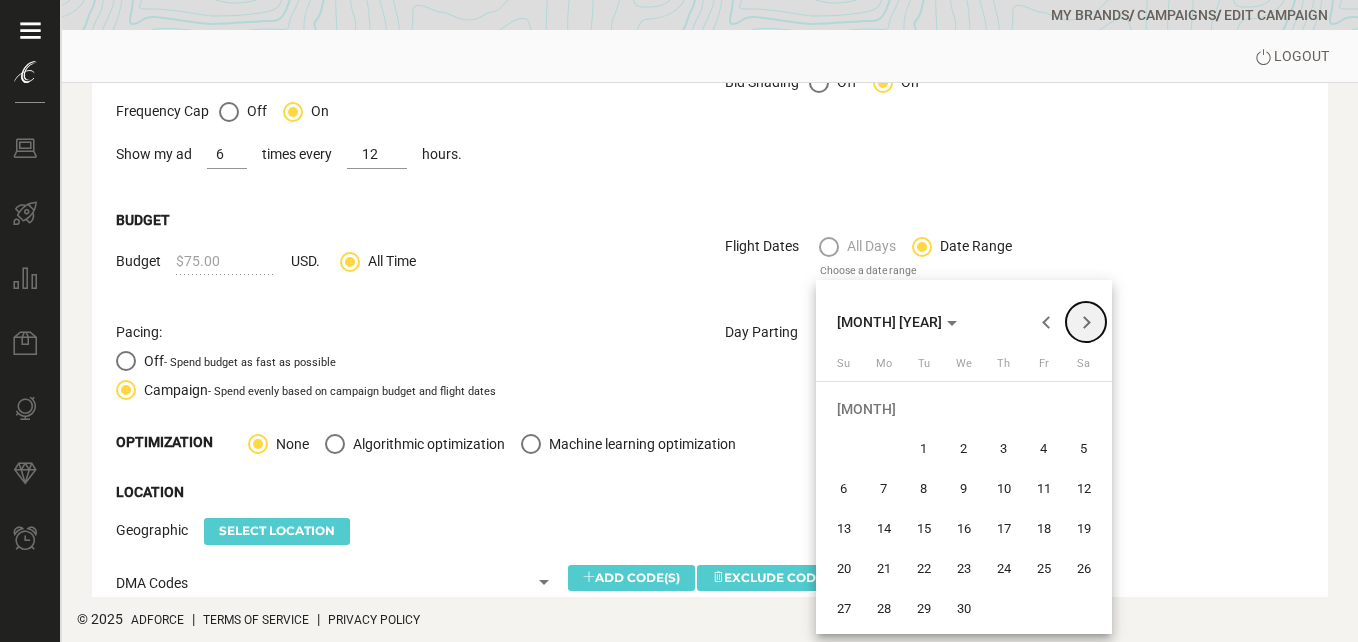 click at bounding box center [1086, 322] 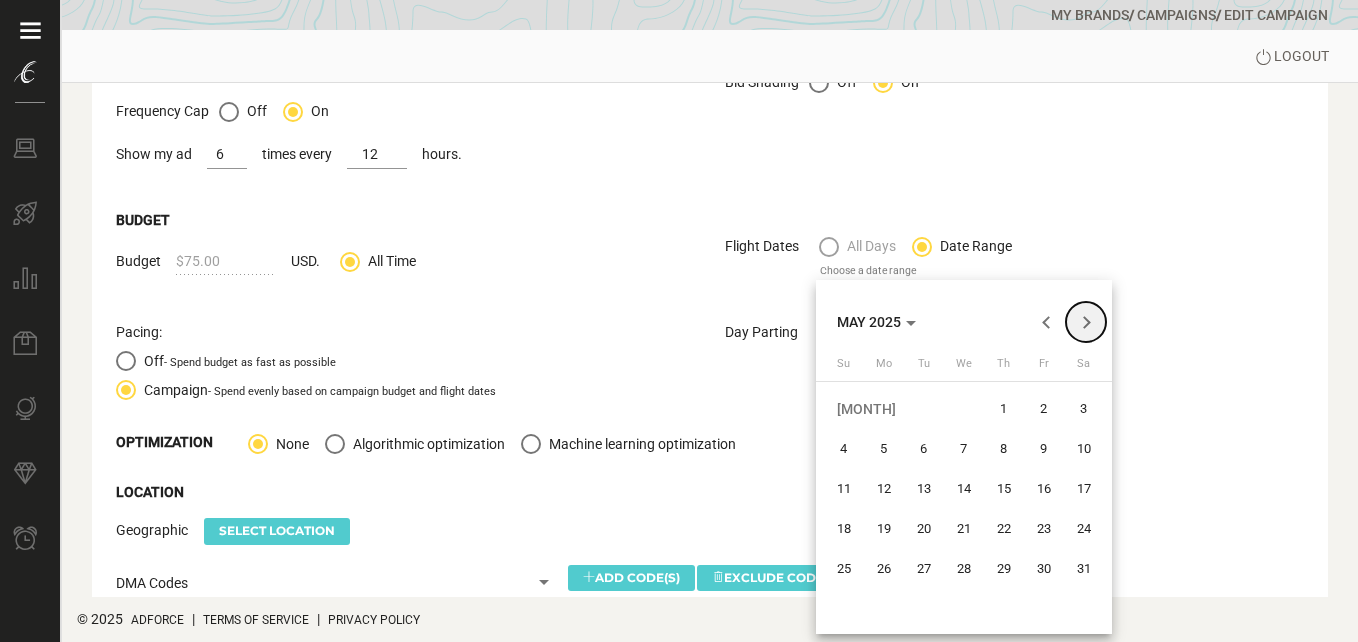 click at bounding box center [1086, 322] 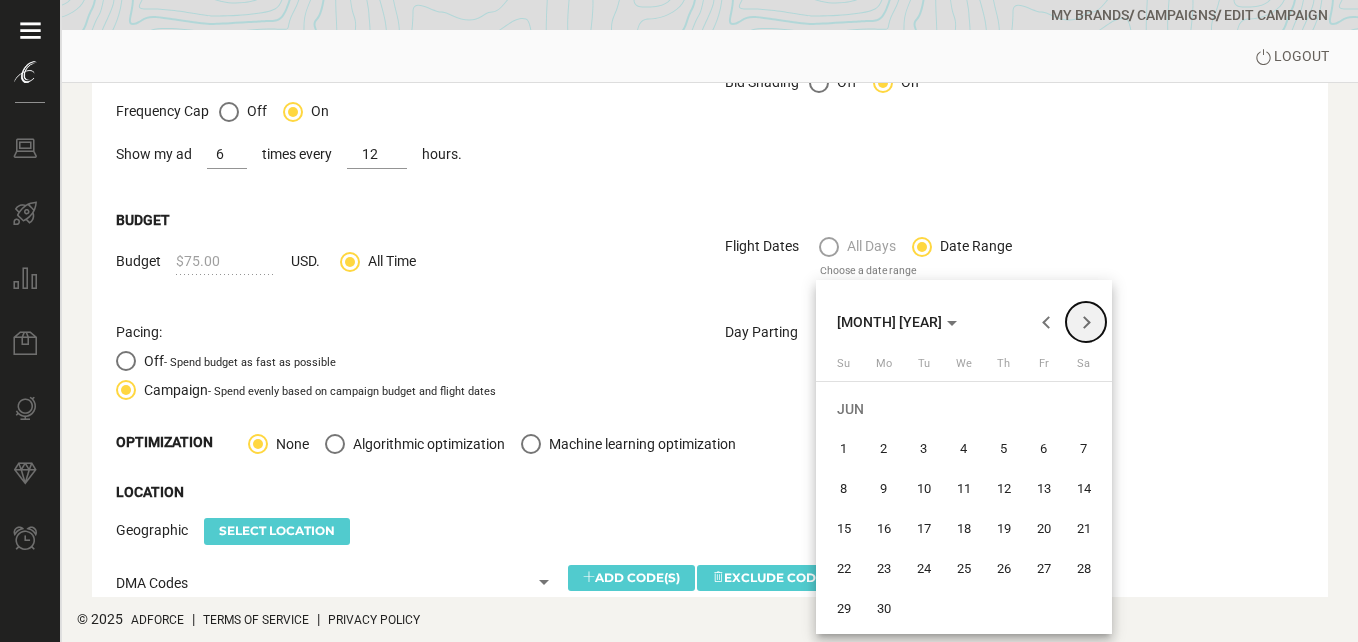 click at bounding box center [1086, 322] 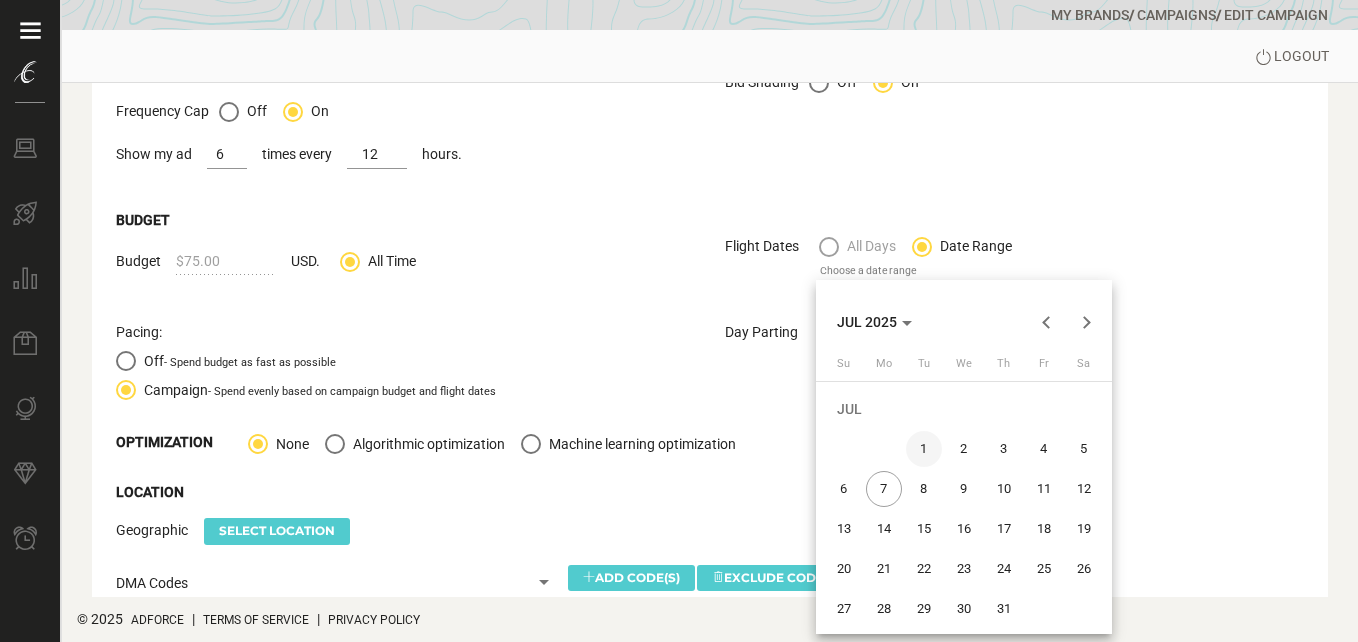 click on "1" at bounding box center (924, 449) 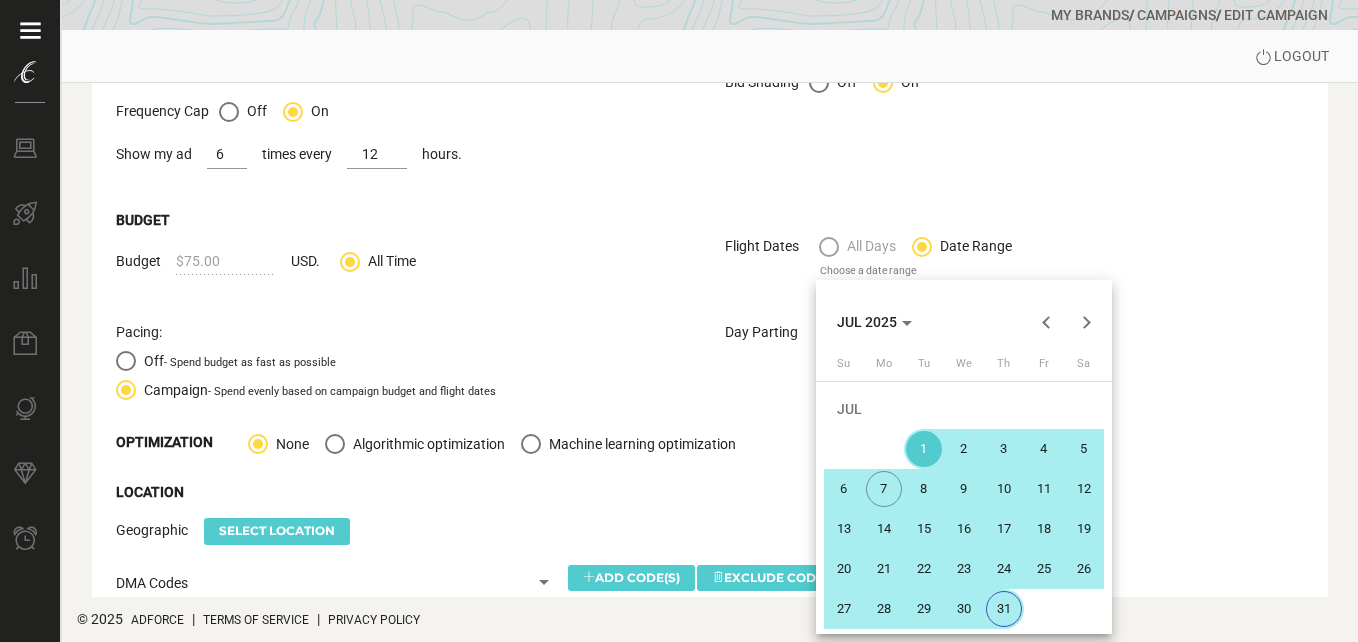 click on "31" at bounding box center (1004, 609) 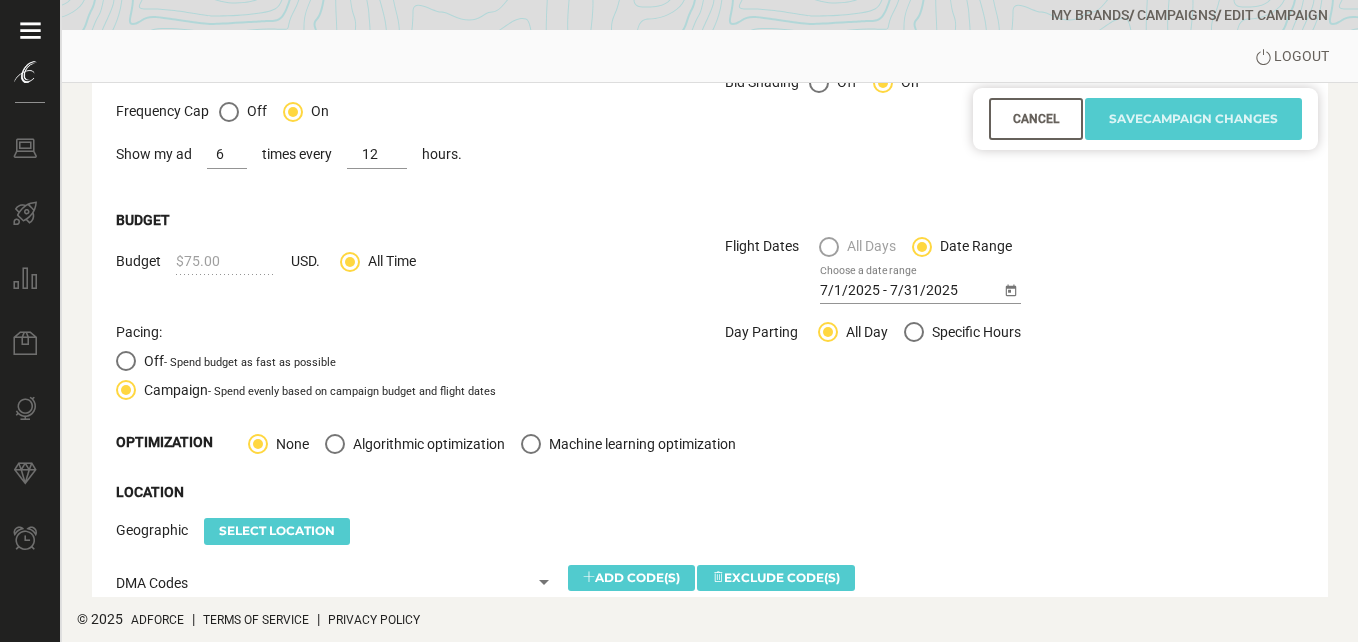 click on "Save  Campaign Changes" at bounding box center [1193, 119] 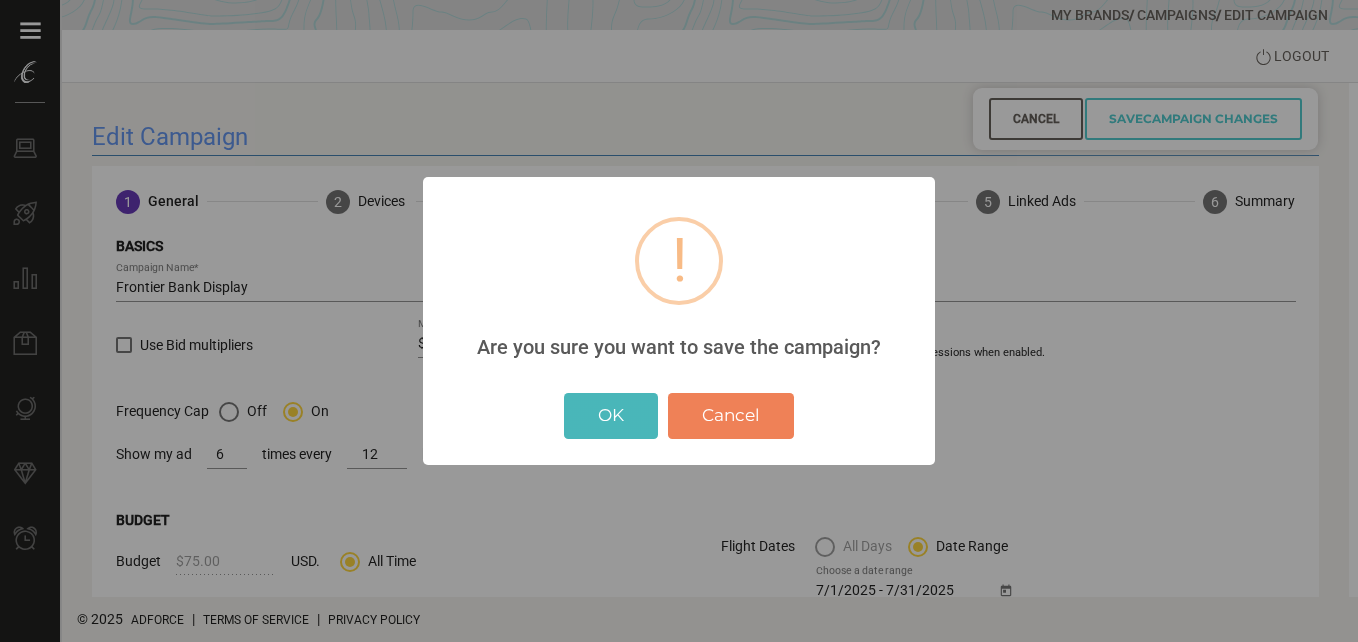 click on "OK" at bounding box center (611, 416) 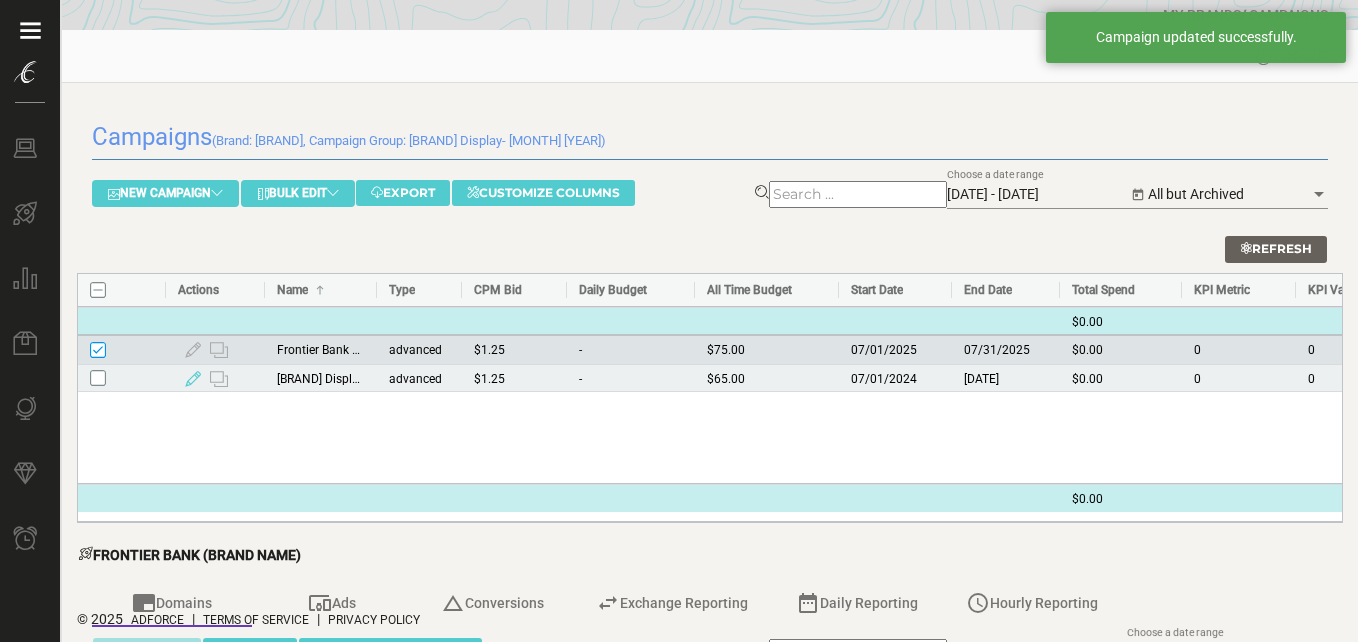 click at bounding box center (193, 379) 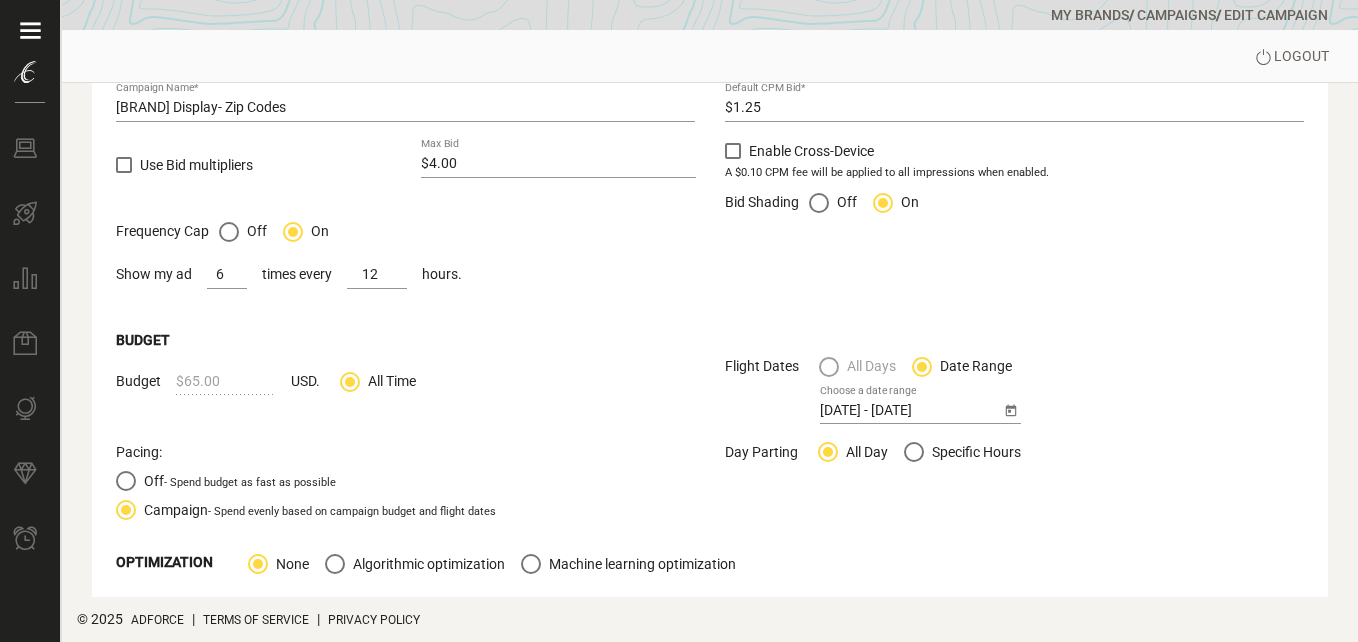 scroll, scrollTop: 200, scrollLeft: 0, axis: vertical 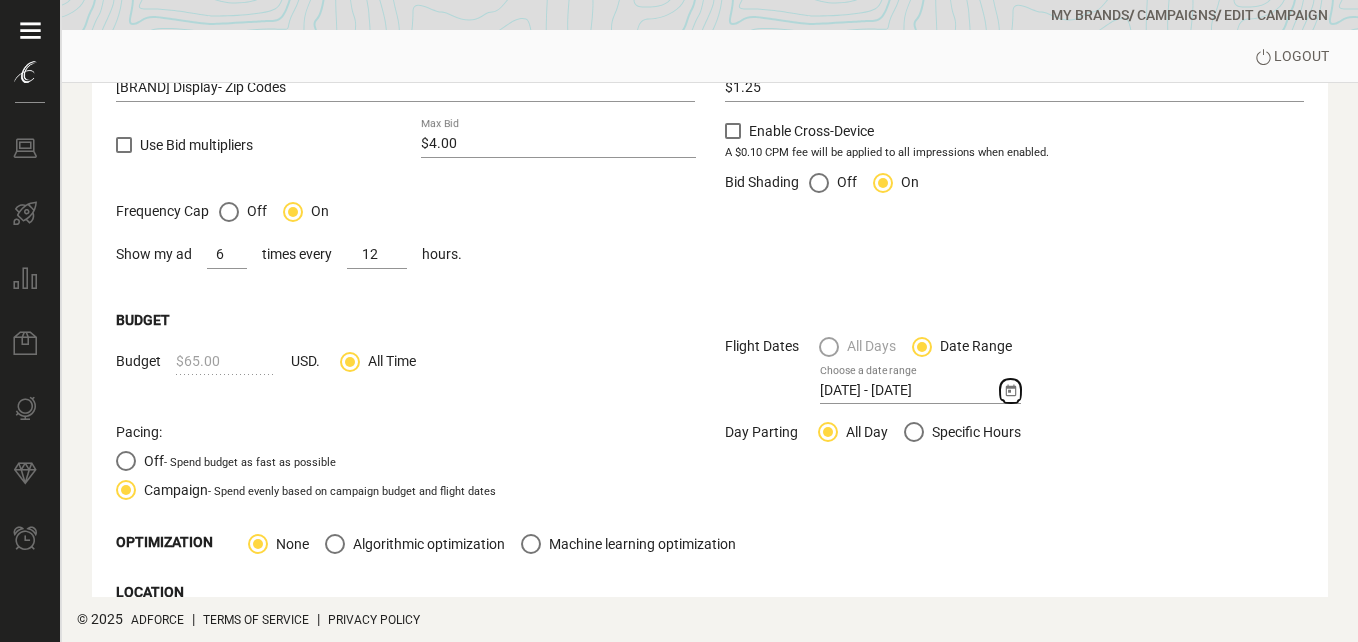 click at bounding box center (1010, 389) 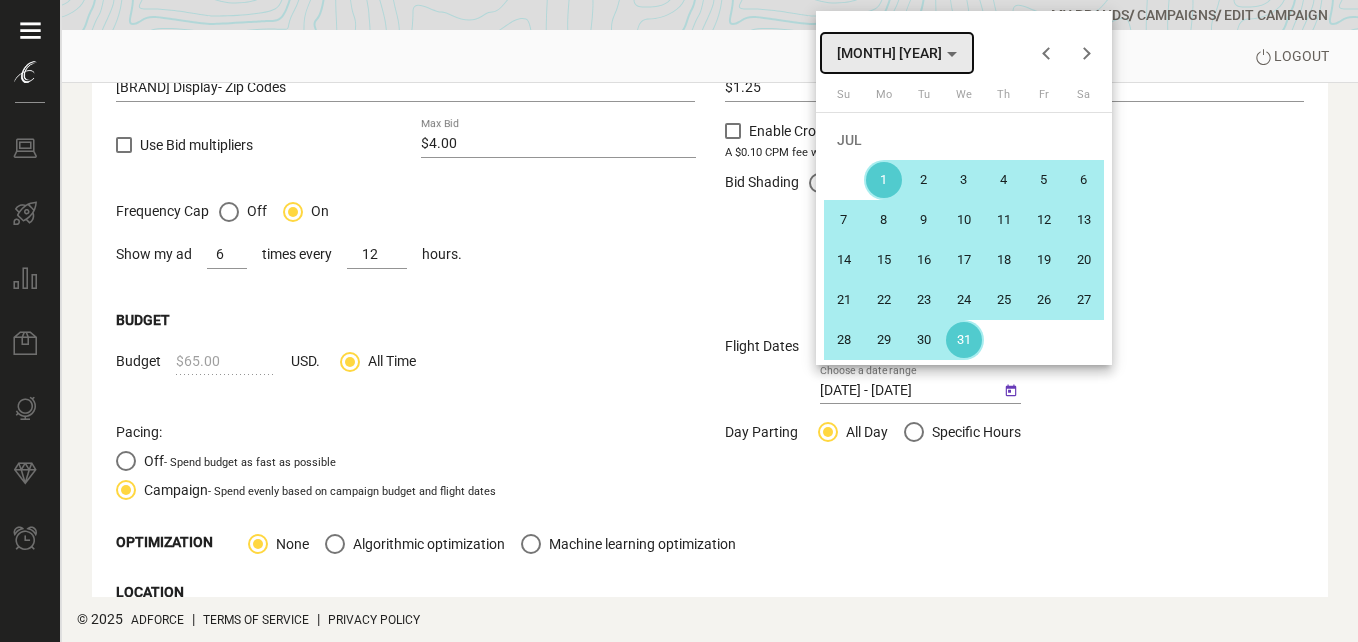 click on "[MONTH] [YEAR]" at bounding box center [897, 53] 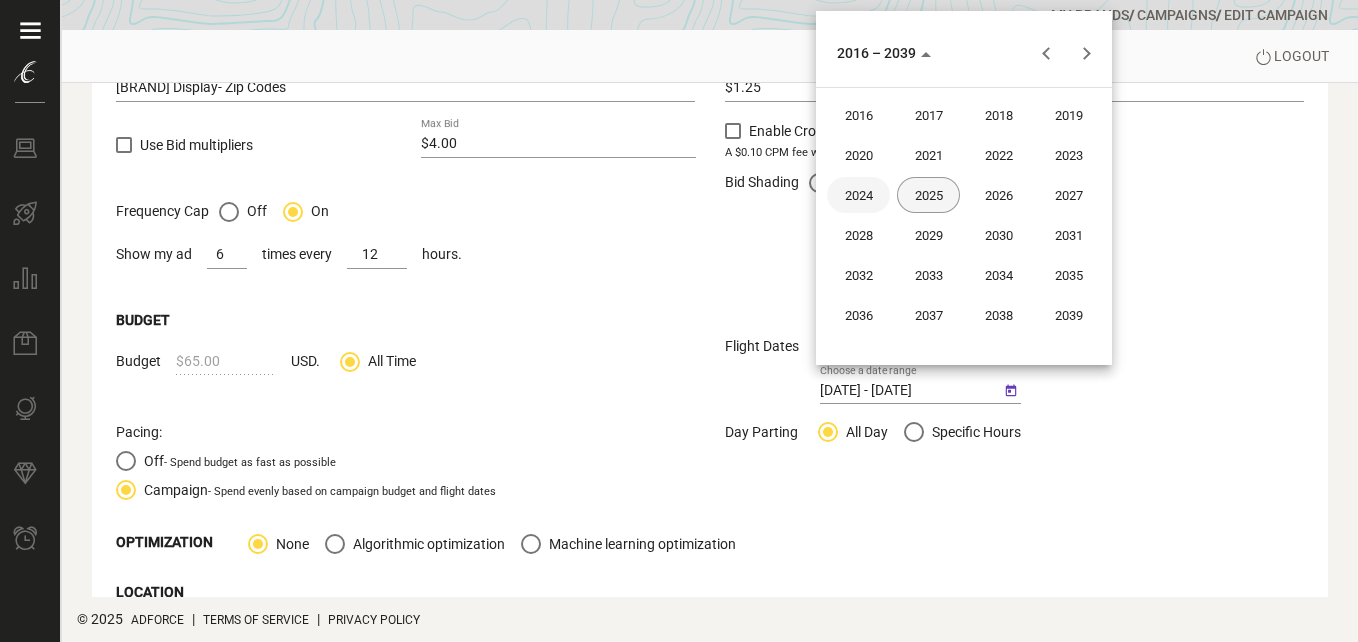 click on "2025" at bounding box center [928, 195] 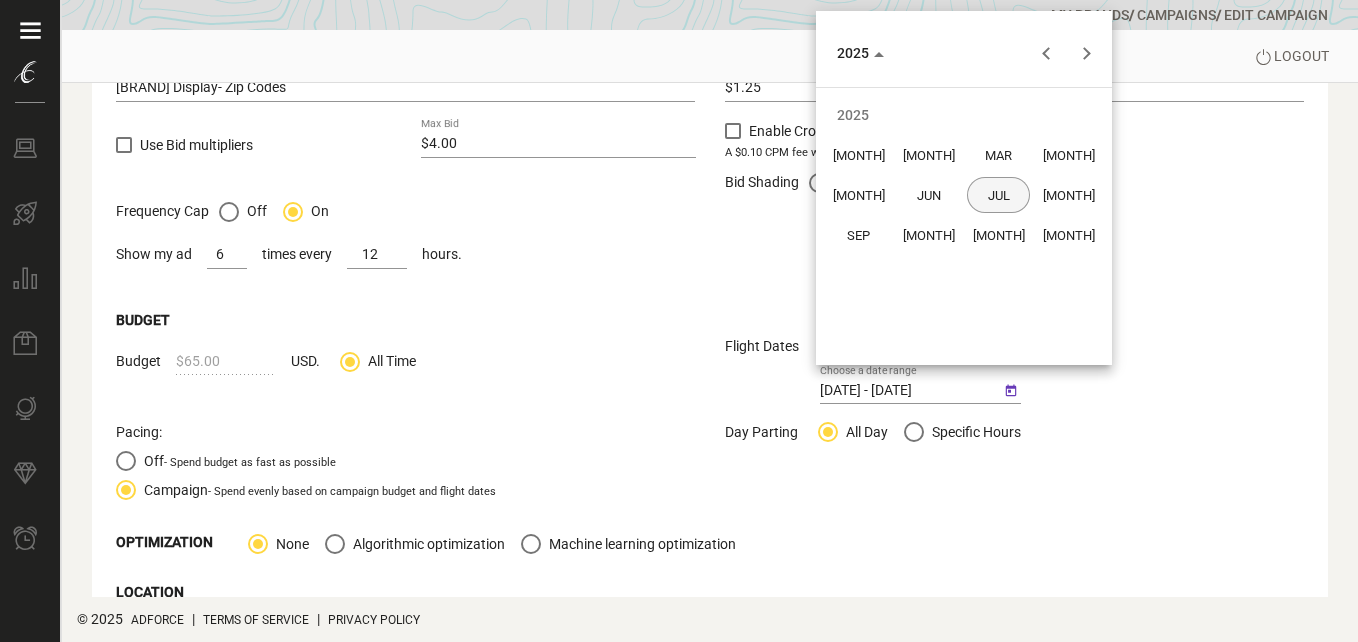 click on "JUL" at bounding box center (998, 195) 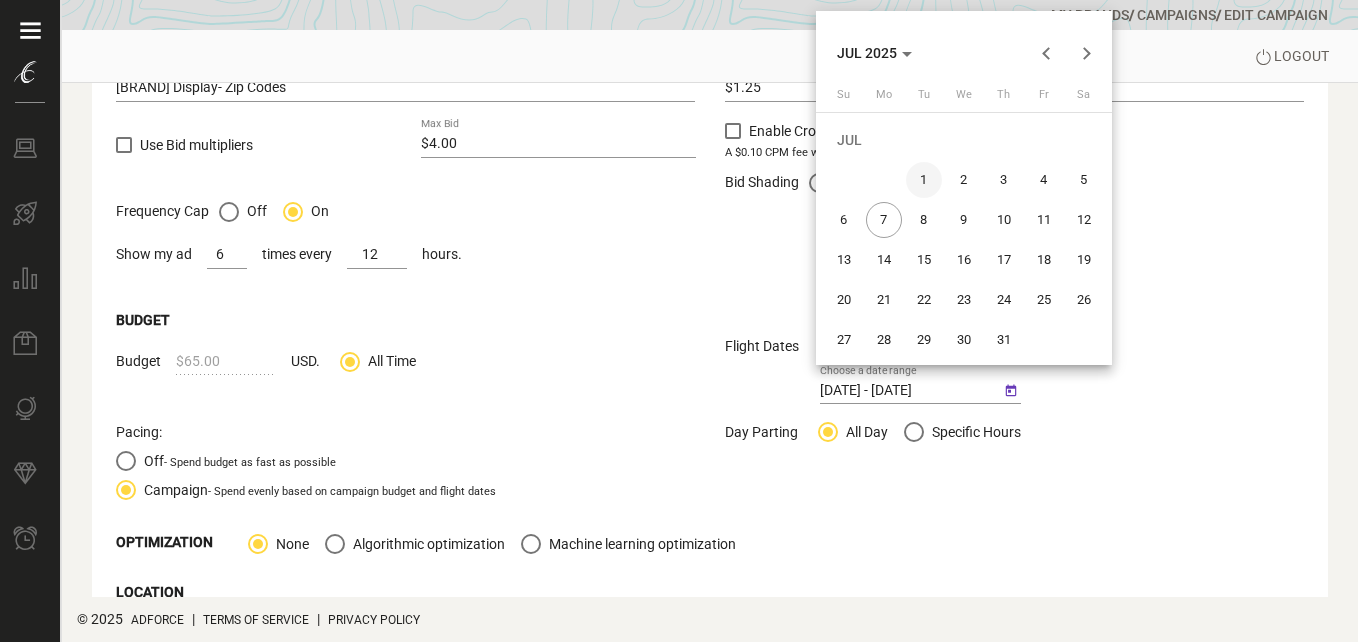 click on "1" at bounding box center [924, 180] 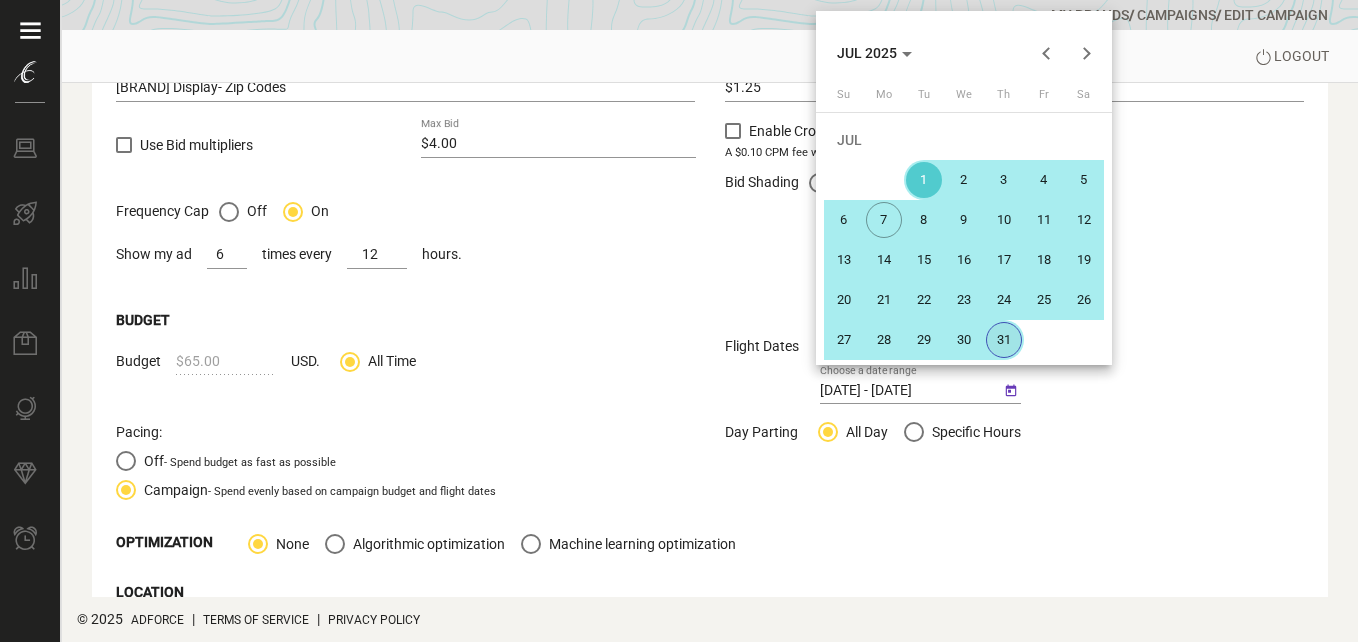 click on "31" at bounding box center [1004, 340] 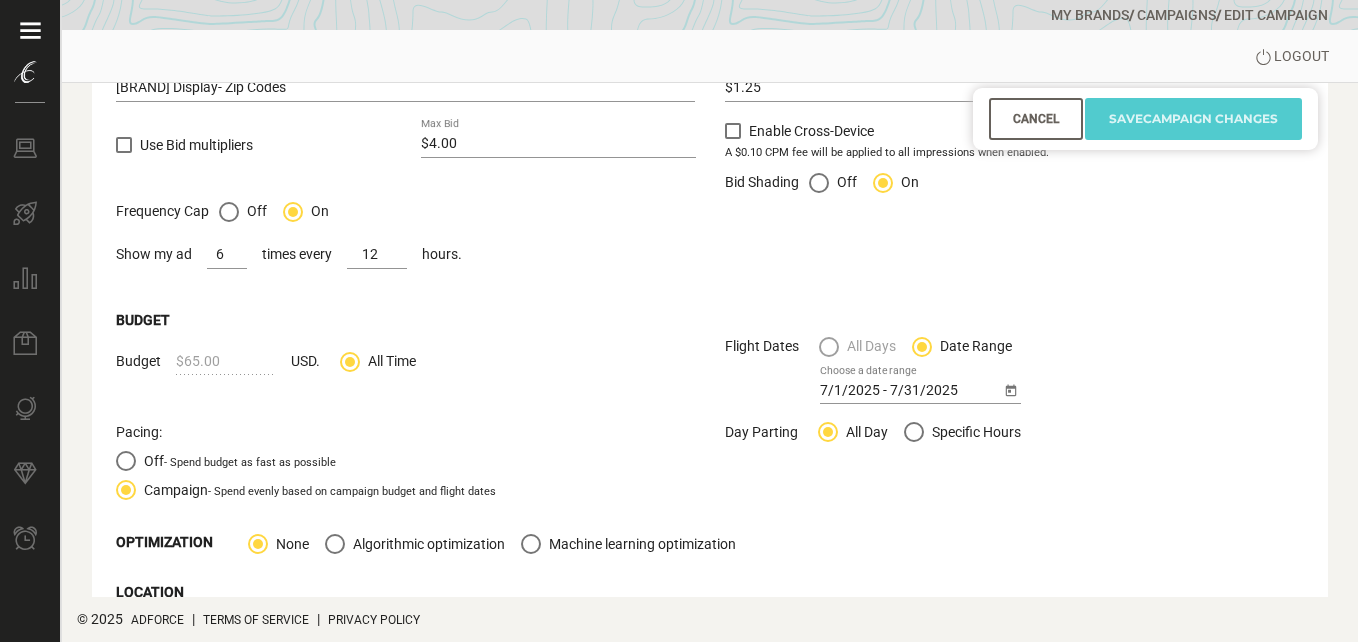 click on "Save  Campaign Changes" at bounding box center (1193, 119) 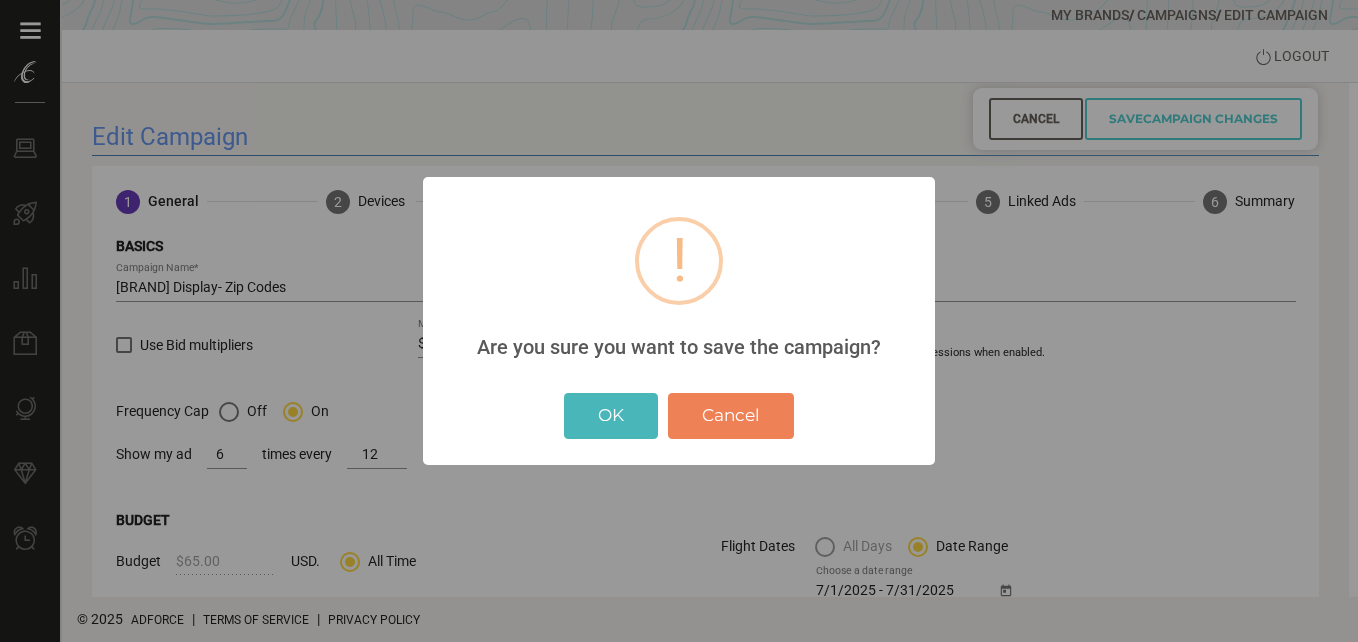 click on "OK" at bounding box center [611, 416] 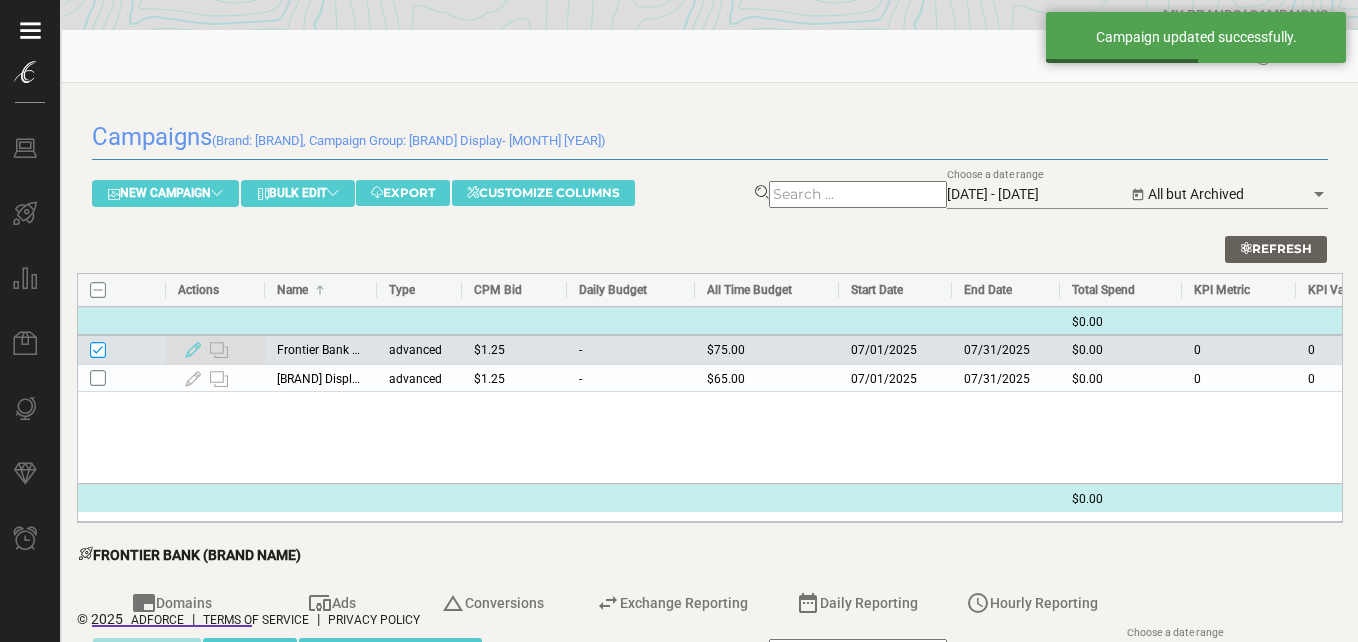 click at bounding box center [193, 350] 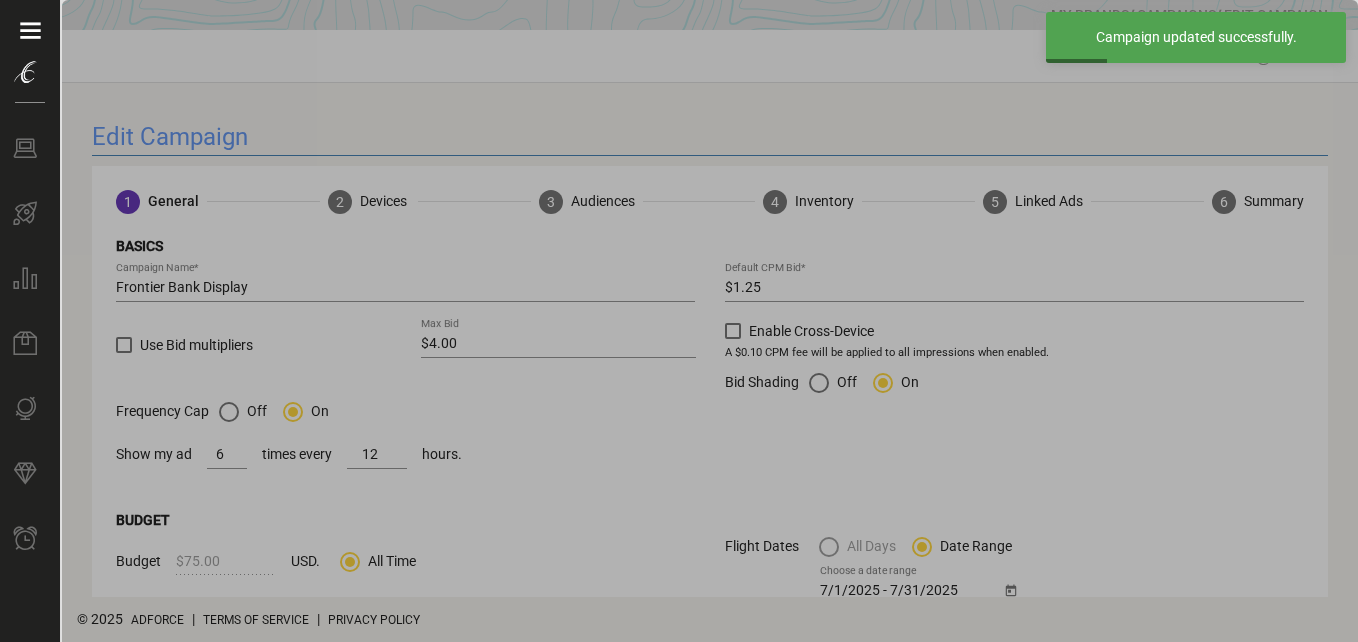 click at bounding box center [710, 1514] 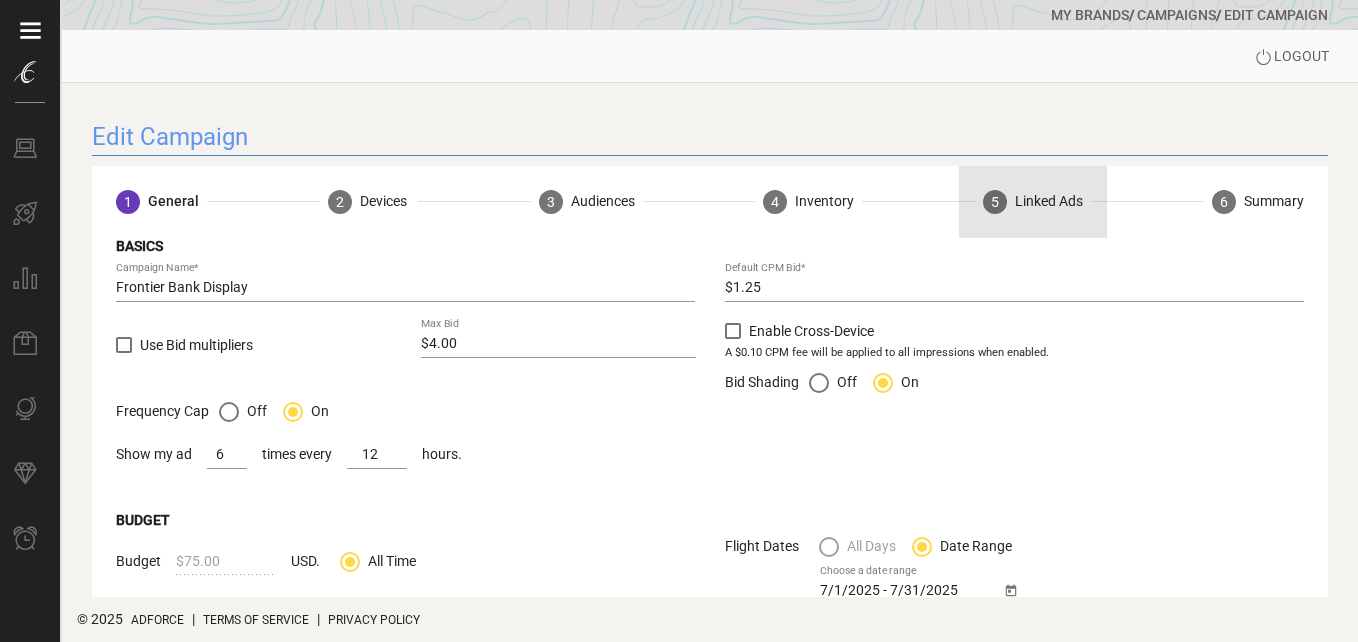 click on "Linked Ads" at bounding box center [1049, 201] 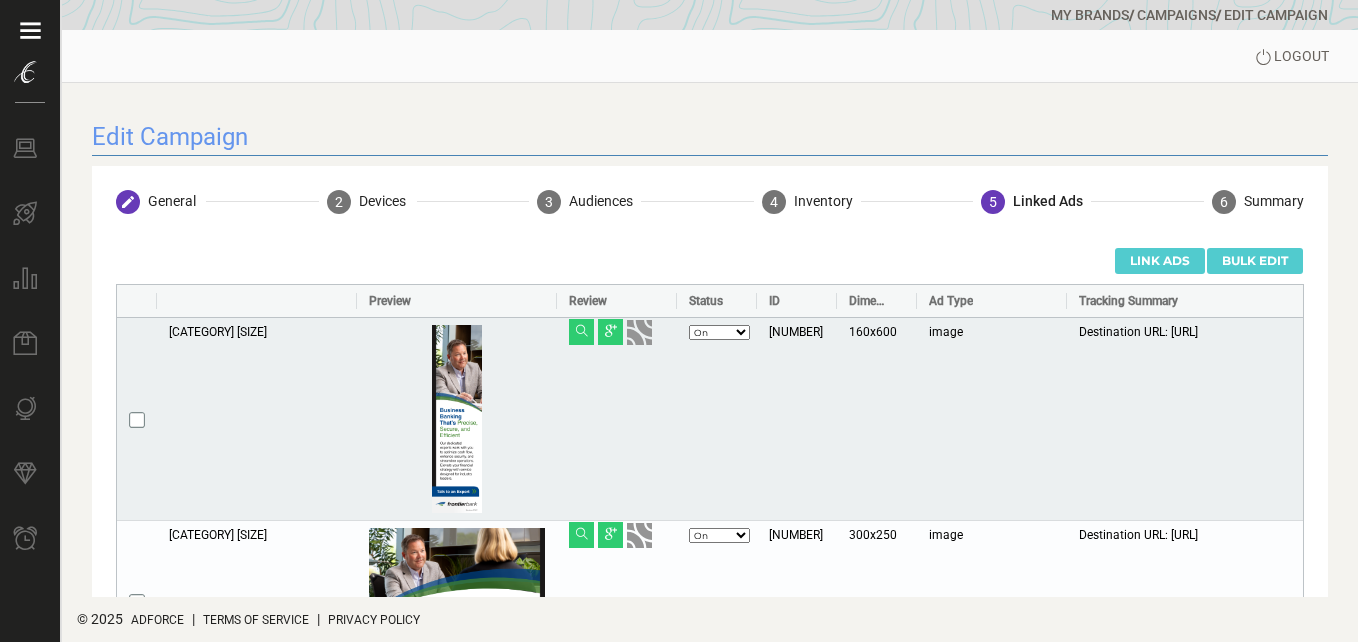 scroll, scrollTop: 101, scrollLeft: 0, axis: vertical 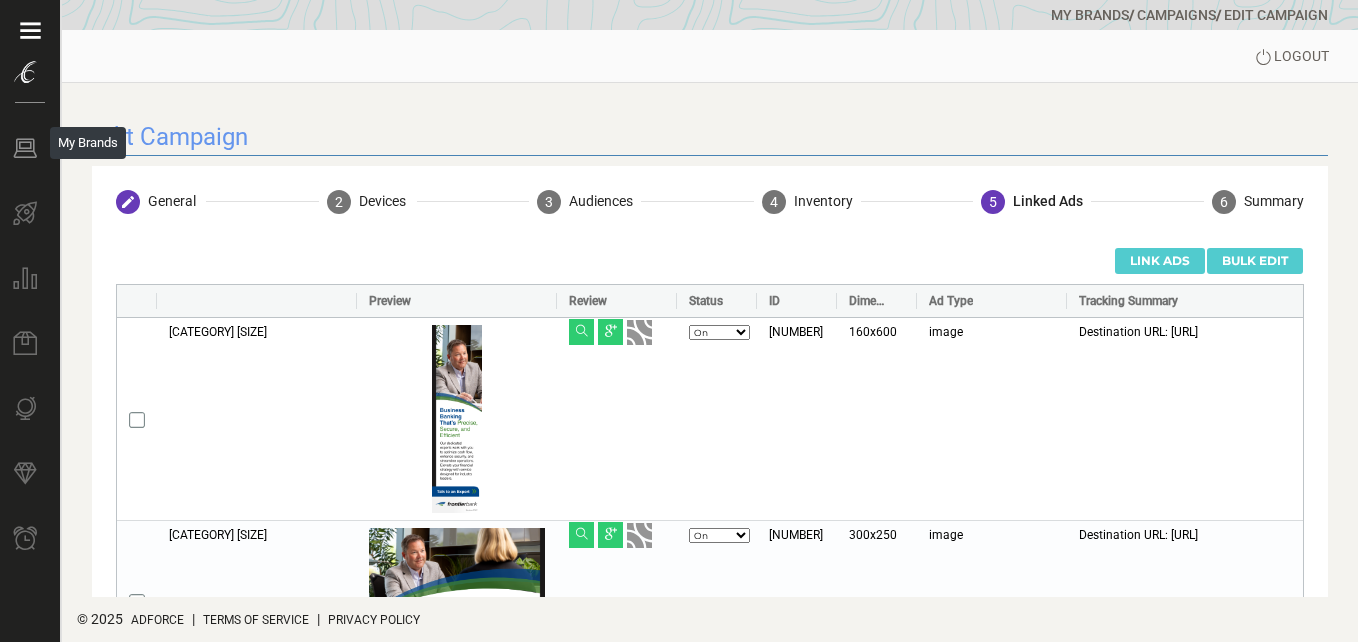 click at bounding box center (25, 148) 